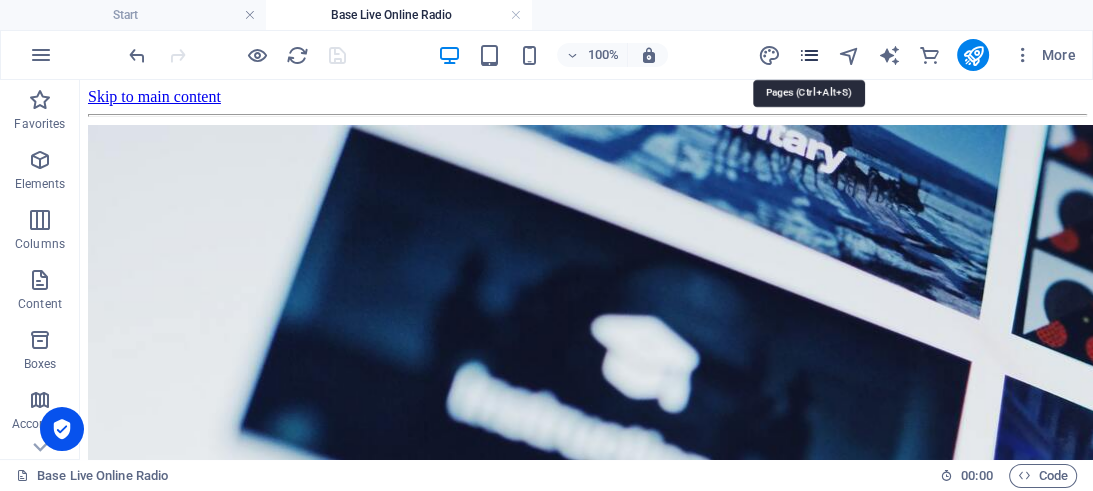 scroll, scrollTop: 422, scrollLeft: 0, axis: vertical 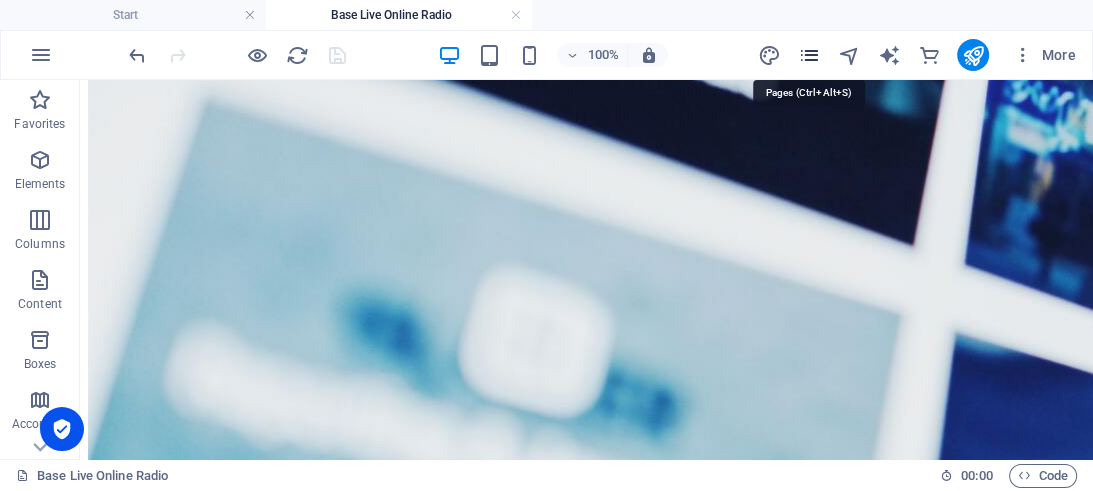 click at bounding box center (808, 55) 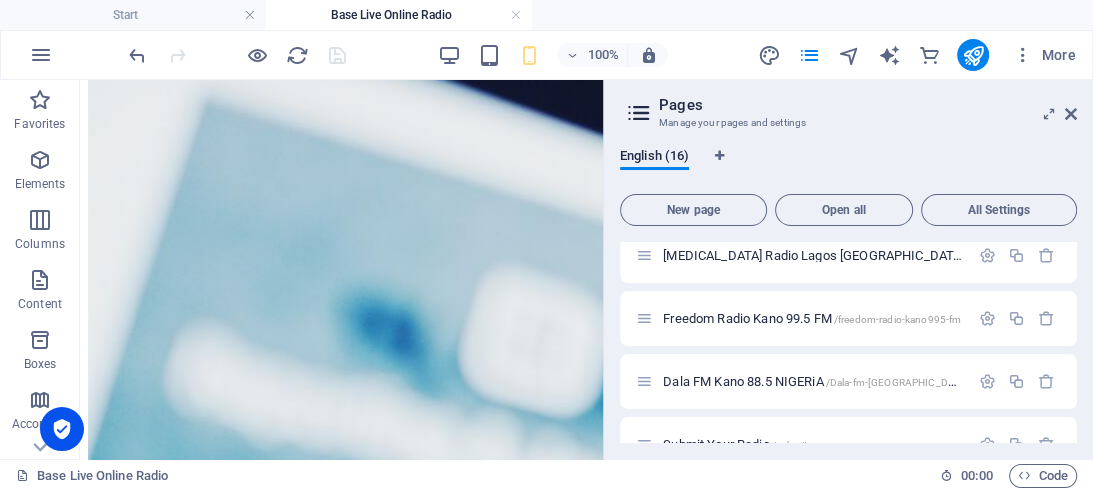 scroll, scrollTop: 547, scrollLeft: 0, axis: vertical 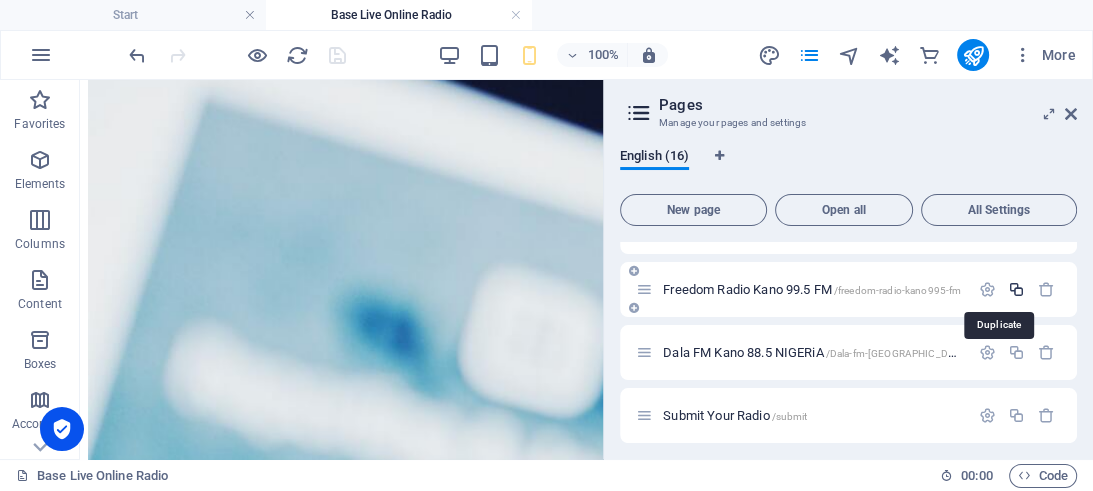 click at bounding box center [1016, 289] 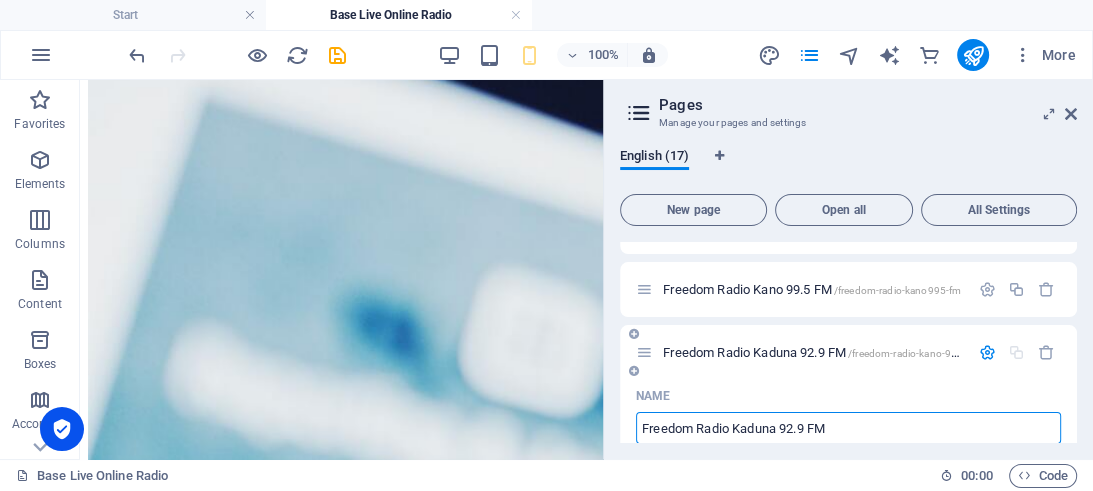 type on "Freedom Radio Kaduna 92.9 FM" 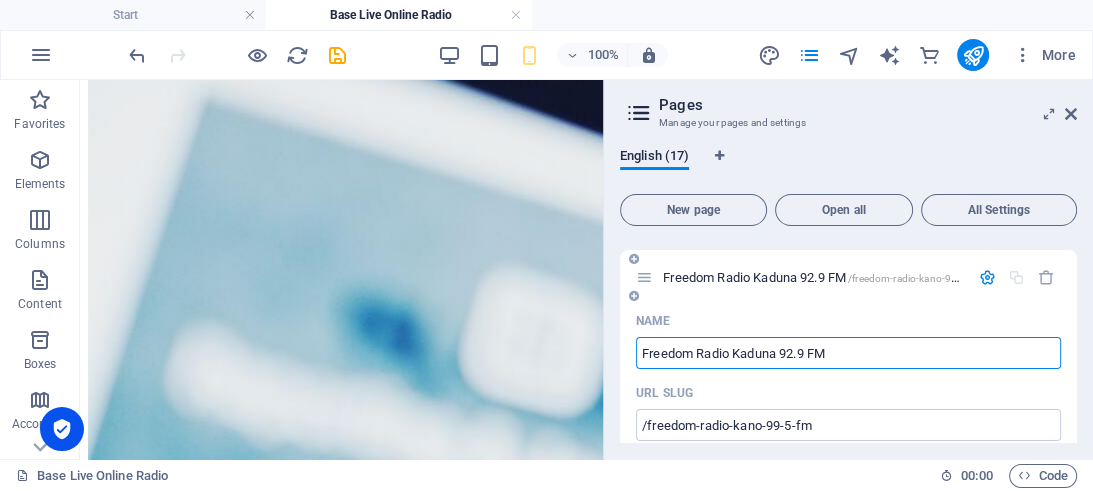 scroll, scrollTop: 638, scrollLeft: 0, axis: vertical 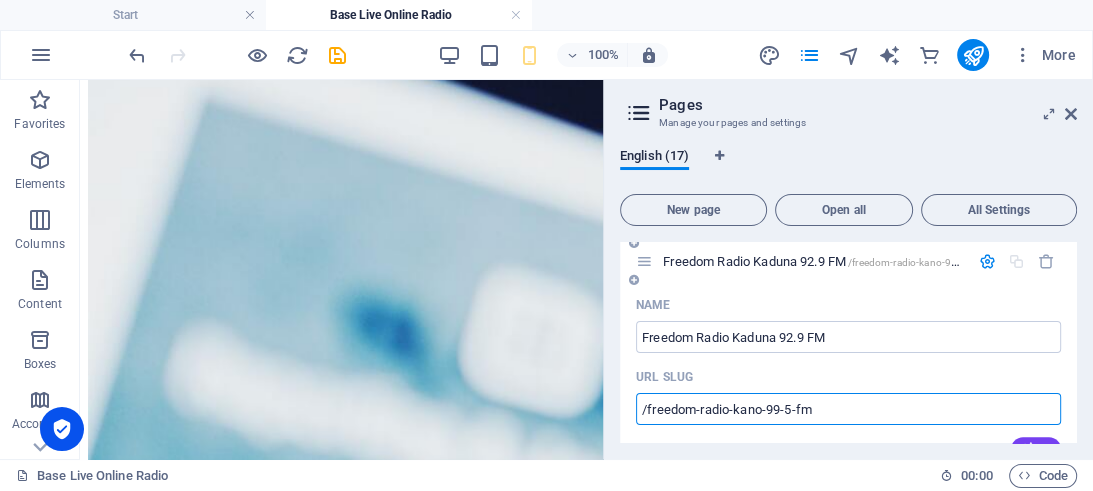 drag, startPoint x: 748, startPoint y: 410, endPoint x: 796, endPoint y: 406, distance: 48.166378 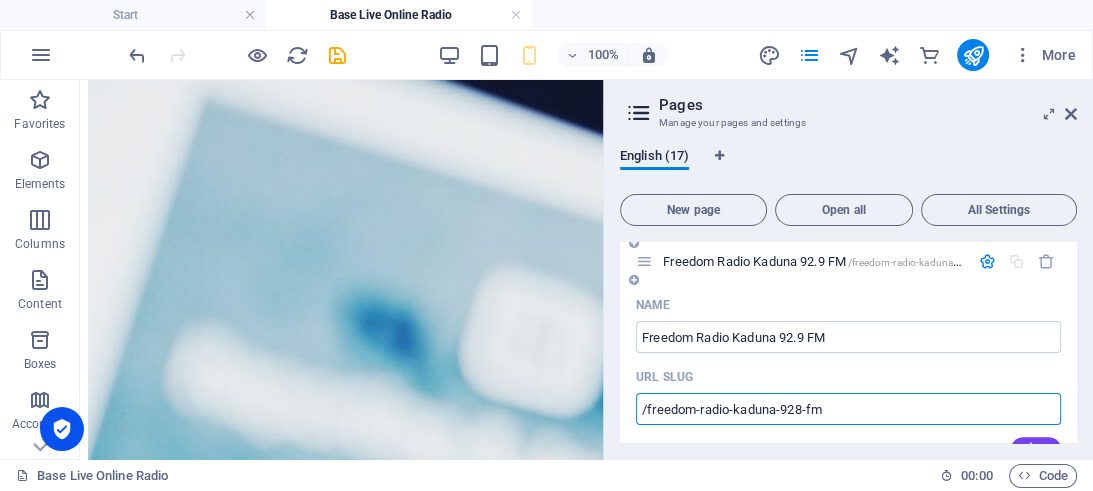 click on "/freedom-radio-kaduna-928-fm" at bounding box center [848, 409] 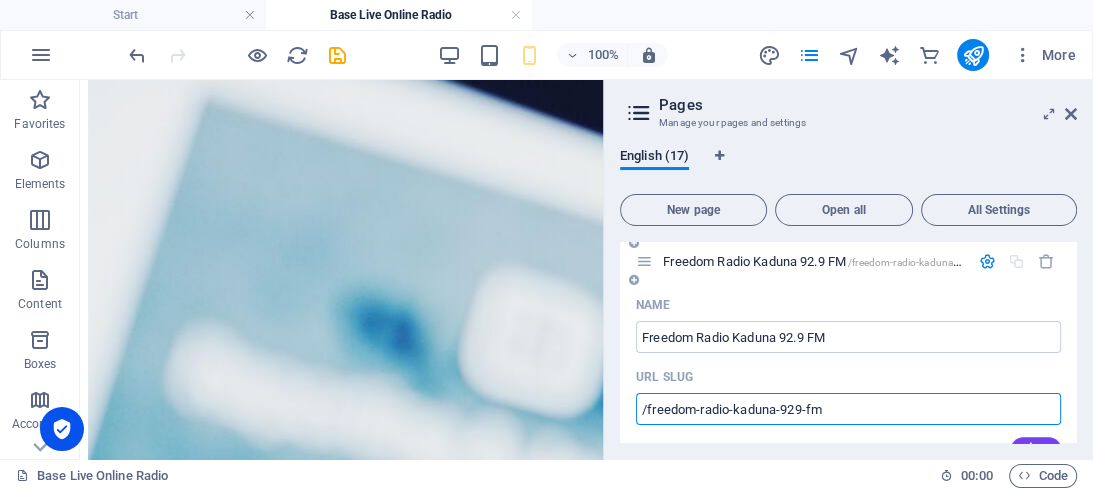 type on "/freedom-radio-kaduna-929-fm" 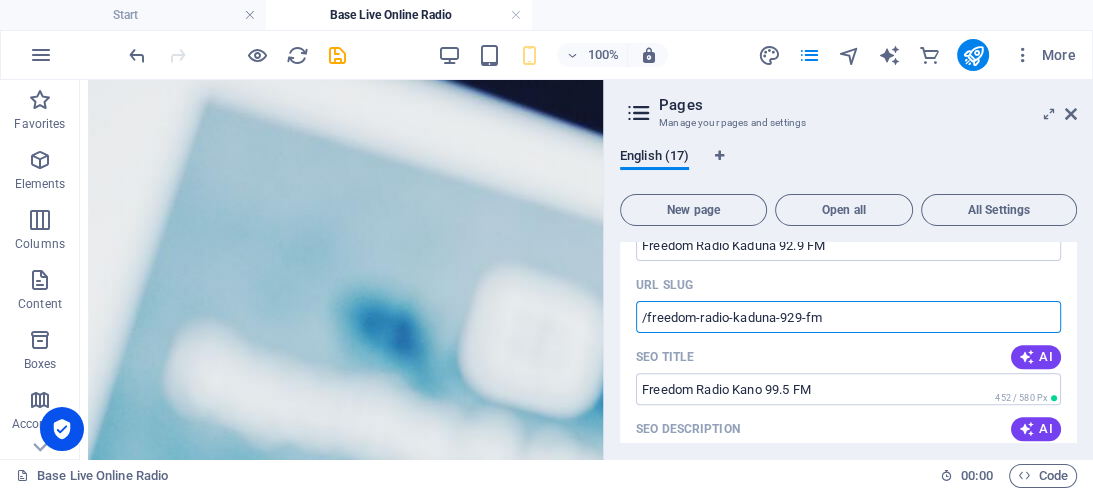 scroll, scrollTop: 821, scrollLeft: 0, axis: vertical 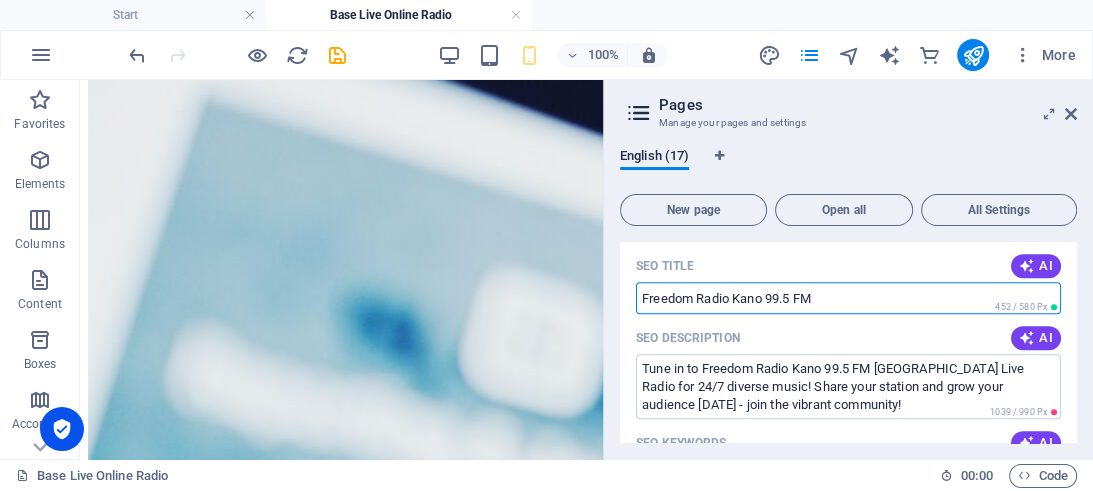 drag, startPoint x: 825, startPoint y: 300, endPoint x: 641, endPoint y: 297, distance: 184.02446 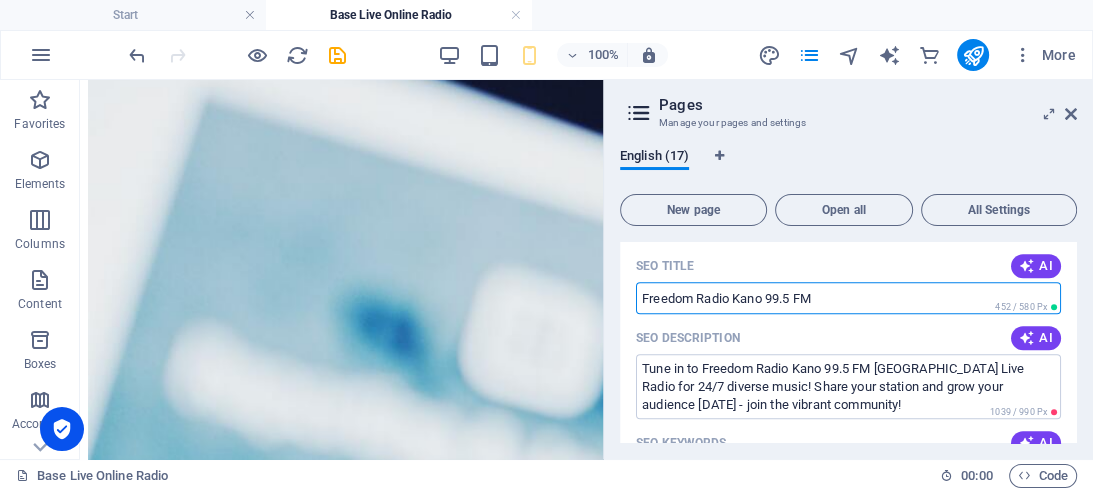 paste on "duna 92.9" 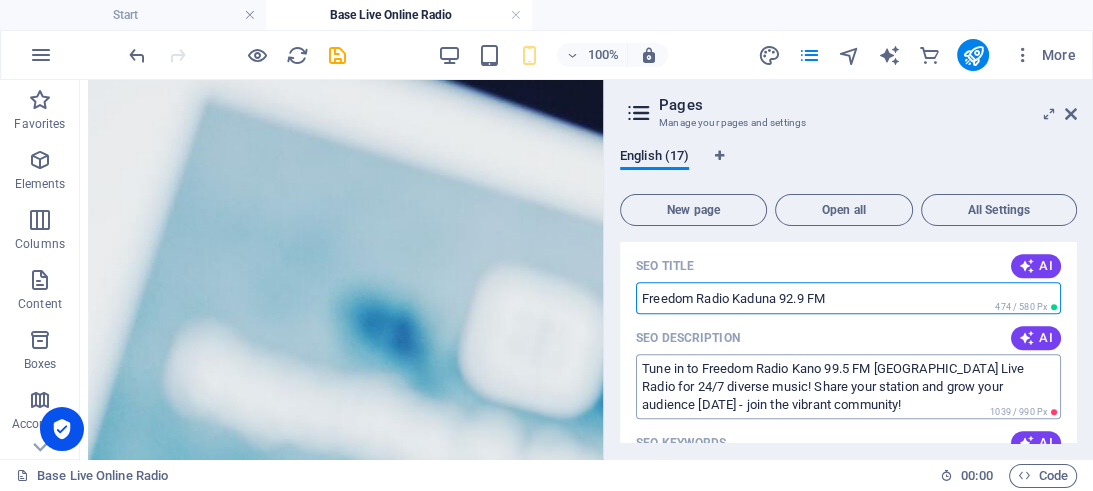 type on "Freedom Radio Kaduna 92.9 FM" 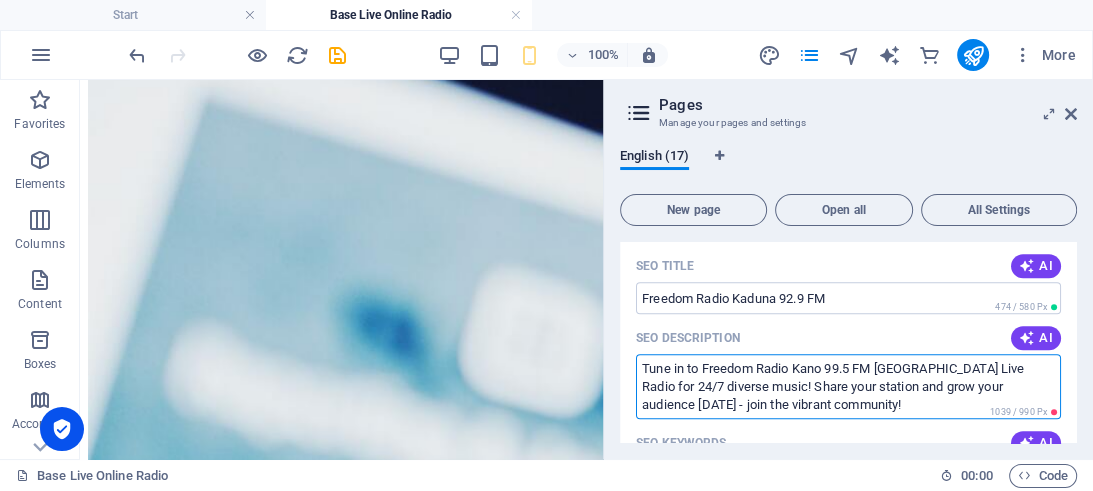 drag, startPoint x: 876, startPoint y: 366, endPoint x: 705, endPoint y: 369, distance: 171.0263 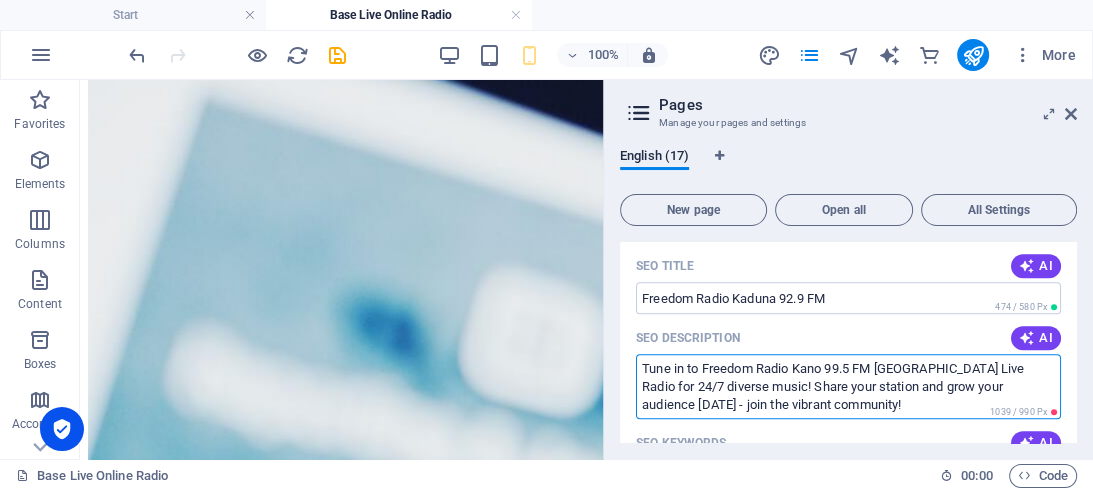 paste on "duna 92.9" 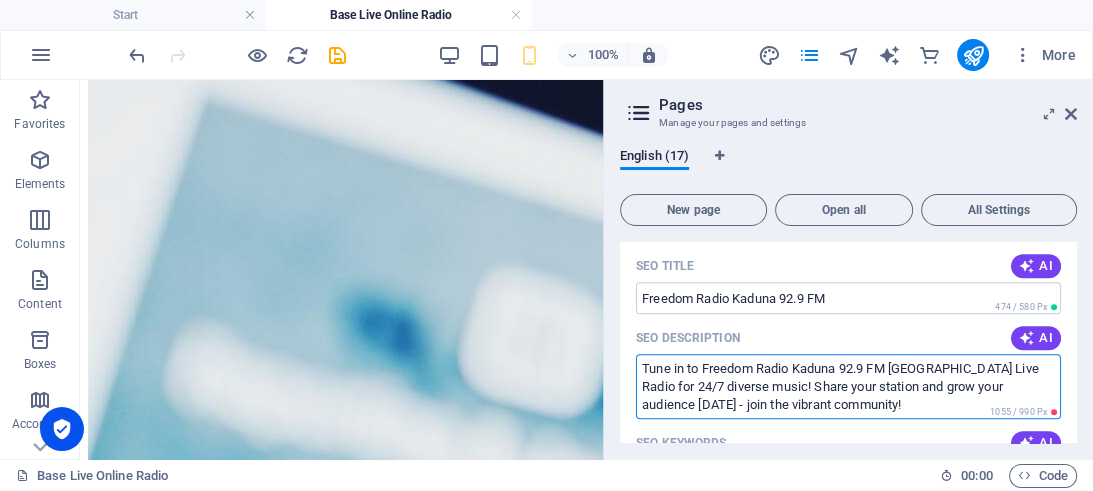 type on "Tune in to Freedom Radio Kaduna 92.9 FM [GEOGRAPHIC_DATA] Live Radio for 24/7 diverse music! Share your station and grow your audience [DATE] - join the vibrant community!" 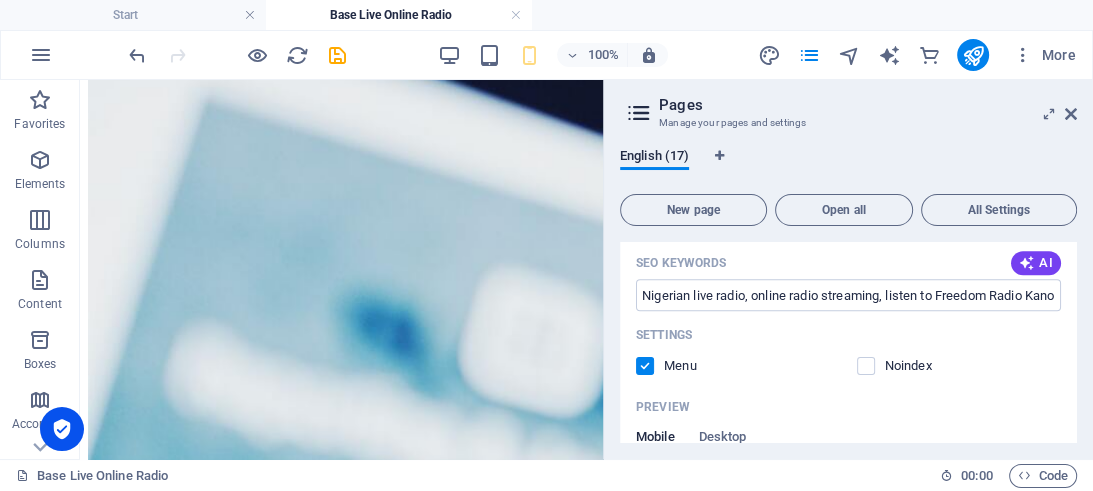 scroll, scrollTop: 1003, scrollLeft: 0, axis: vertical 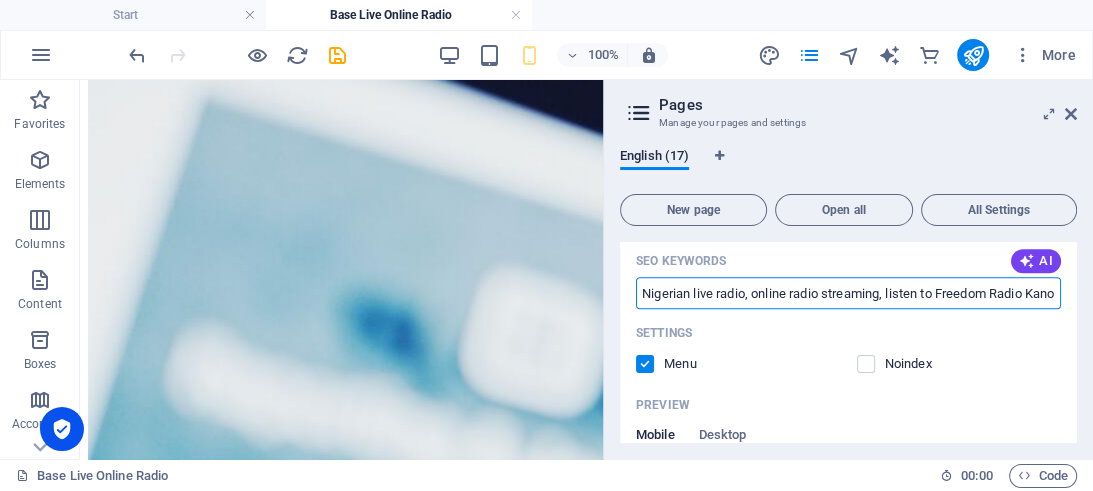 drag, startPoint x: 953, startPoint y: 311, endPoint x: 998, endPoint y: 311, distance: 45 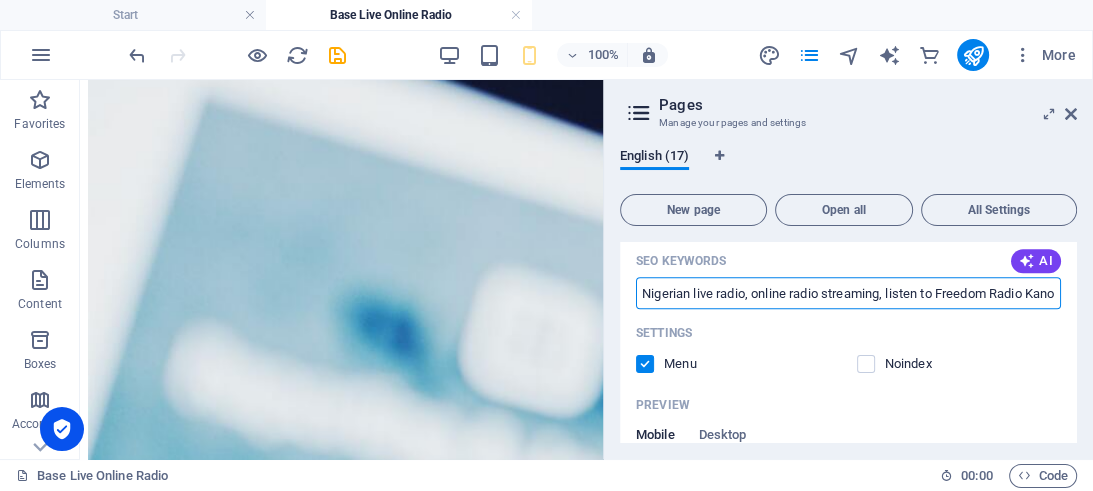 click on "Nigerian live radio, online radio streaming, listen to Freedom Radio Kano 99.5 FM, diverse music selection, grow your radio audience, mobile radio access" at bounding box center [848, 293] 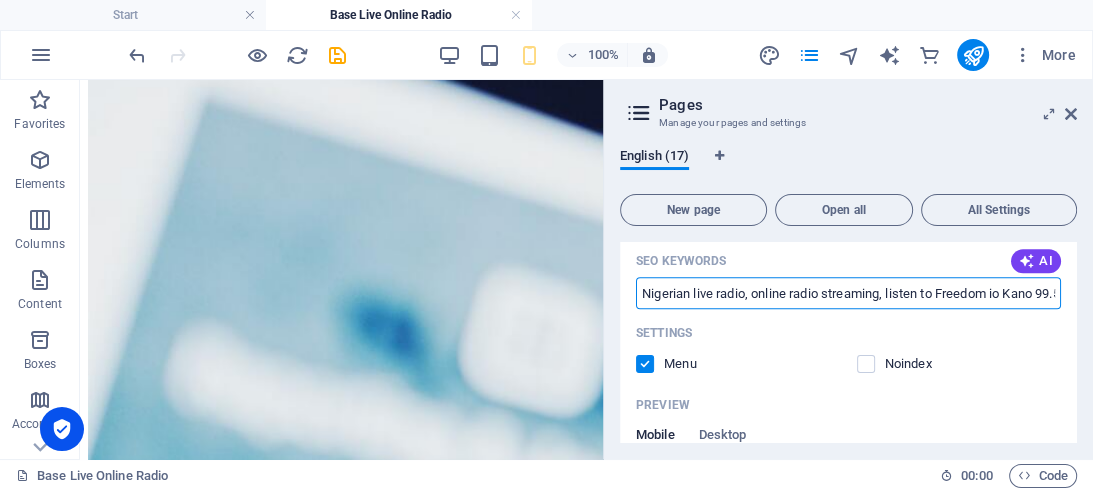 click on "Nigerian live radio, online radio streaming, listen to Freedom io Kano 99.5 FM, diverse music selection, grow your radio audience, mobile radio access" at bounding box center (848, 293) 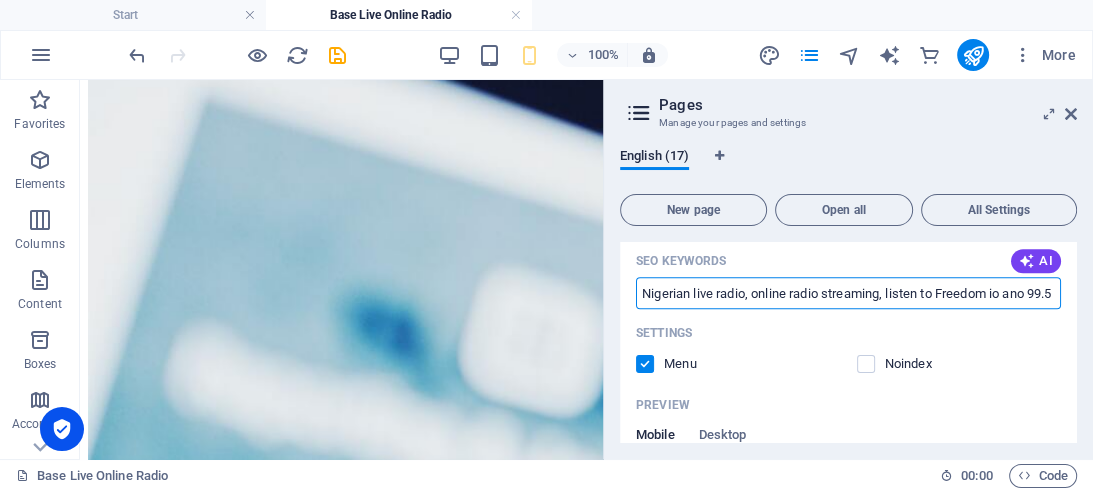 click on "Nigerian live radio, online radio streaming, listen to Freedom io ano 99.5 FM, diverse music selection, grow your radio audience, mobile radio access" at bounding box center [848, 293] 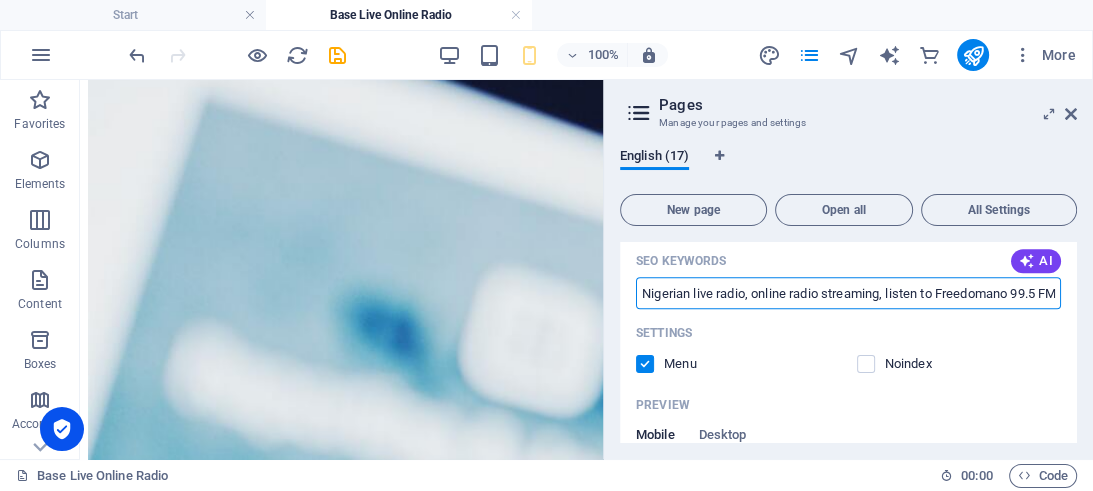 click on "Nigerian live radio, online radio streaming, listen to Freedomano 99.5 FM, diverse music selection, grow your radio audience, mobile radio access" at bounding box center [848, 293] 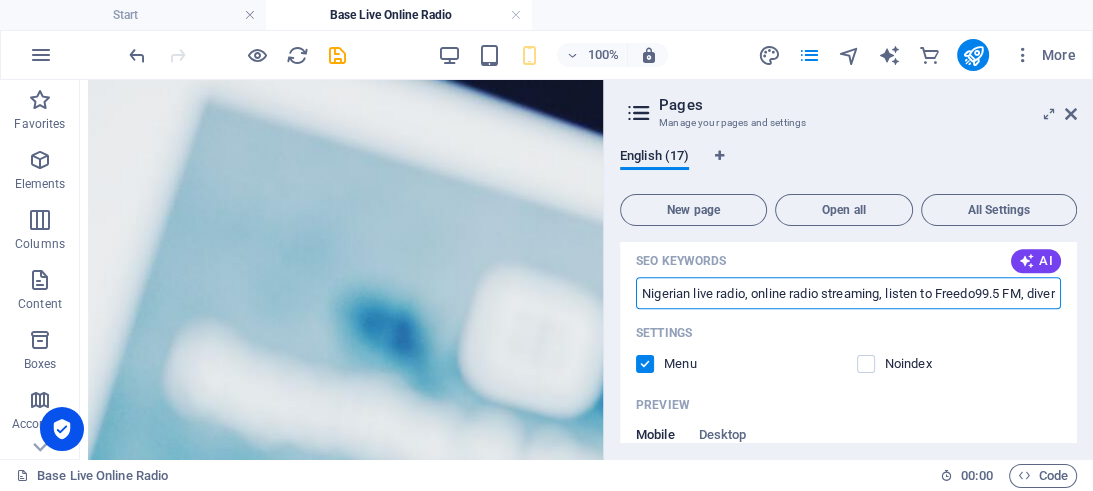 drag, startPoint x: 1029, startPoint y: 310, endPoint x: 943, endPoint y: 307, distance: 86.05231 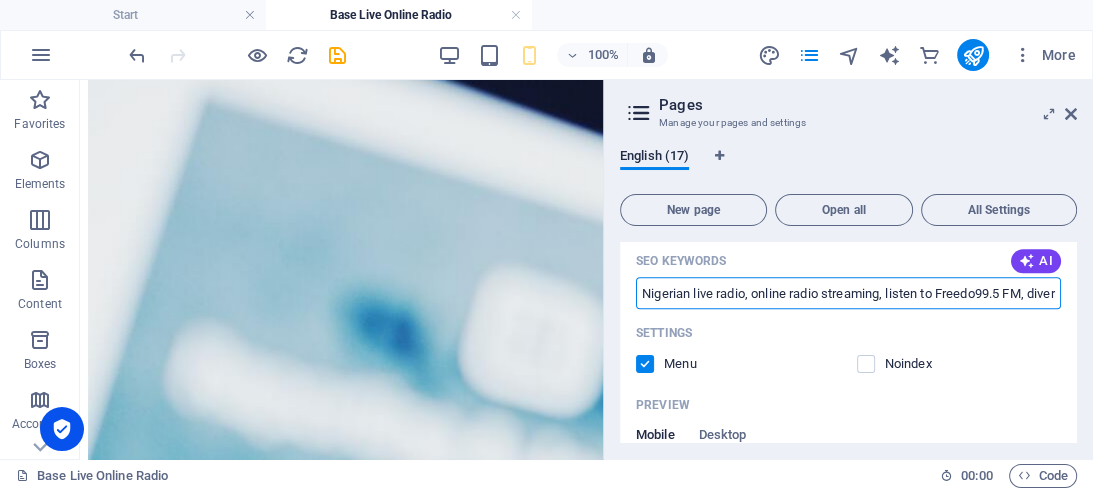paste on "m Radio Kaduna 92.9" 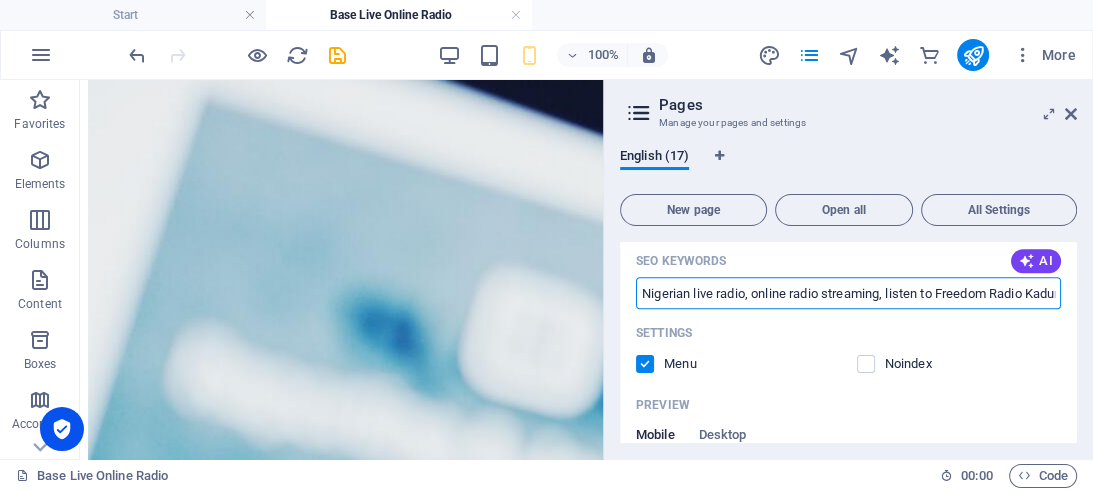 scroll, scrollTop: 0, scrollLeft: 94, axis: horizontal 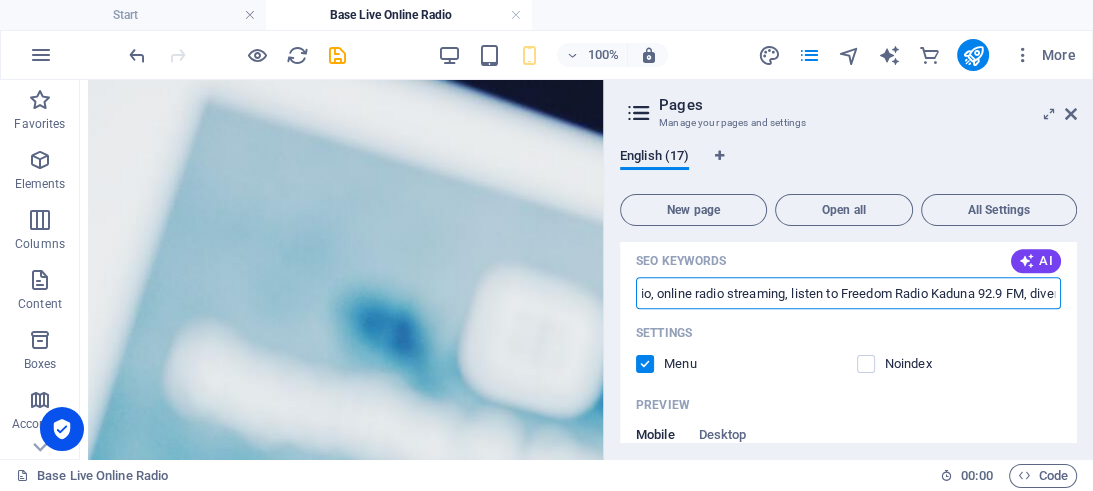 type on "Nigerian live radio, online radio streaming, listen to Freedom Radio Kaduna 92.9 FM, diverse music selection, grow your radio audience, mobile radio access" 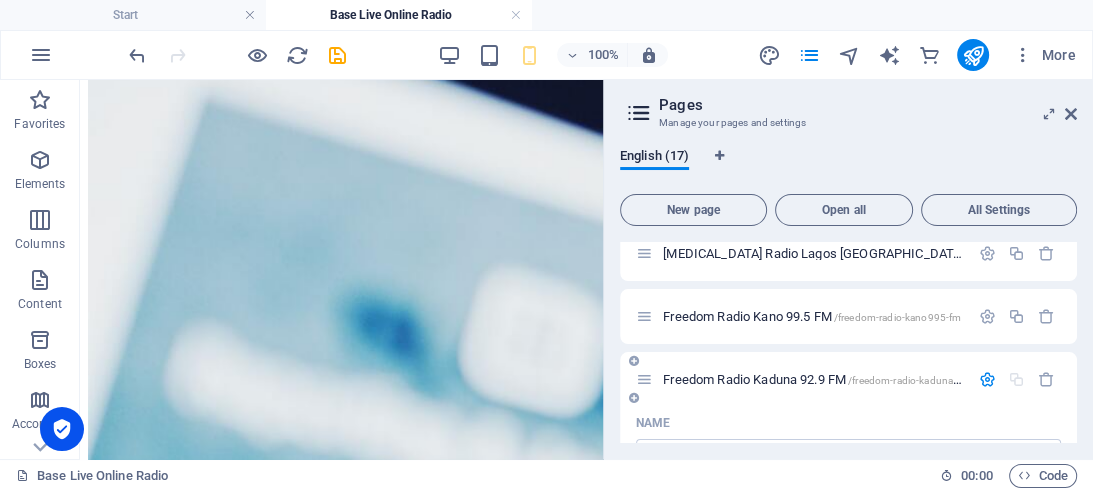 scroll, scrollTop: 547, scrollLeft: 0, axis: vertical 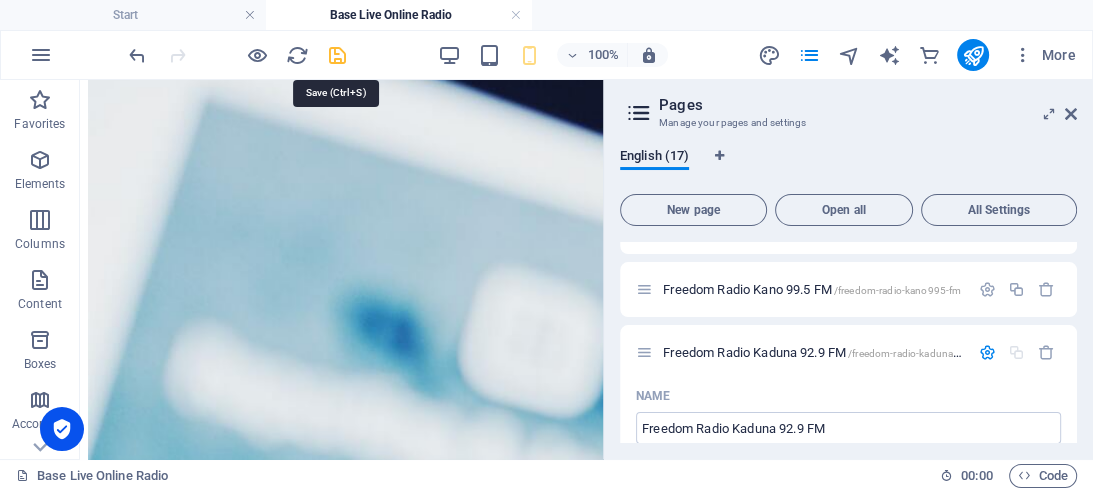 click at bounding box center (337, 55) 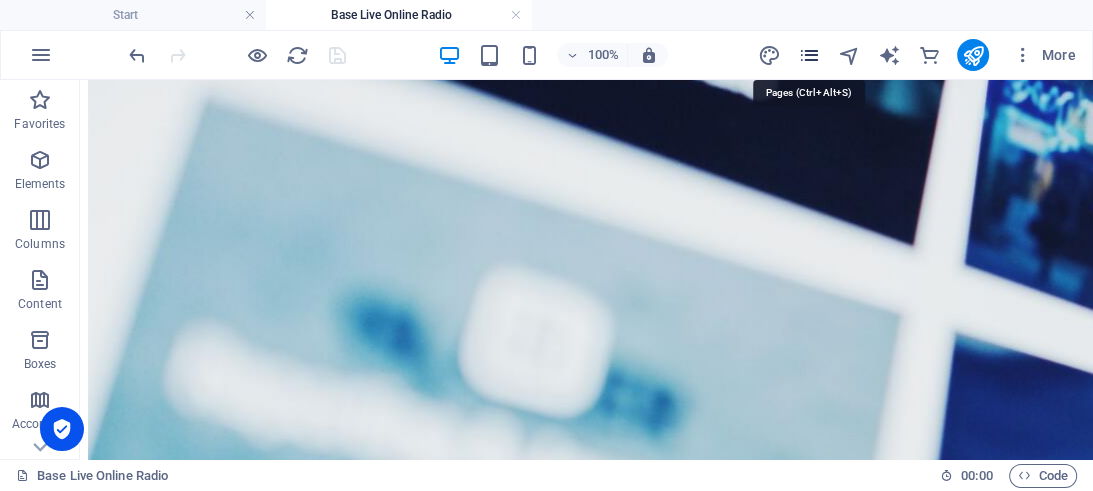 click at bounding box center [808, 55] 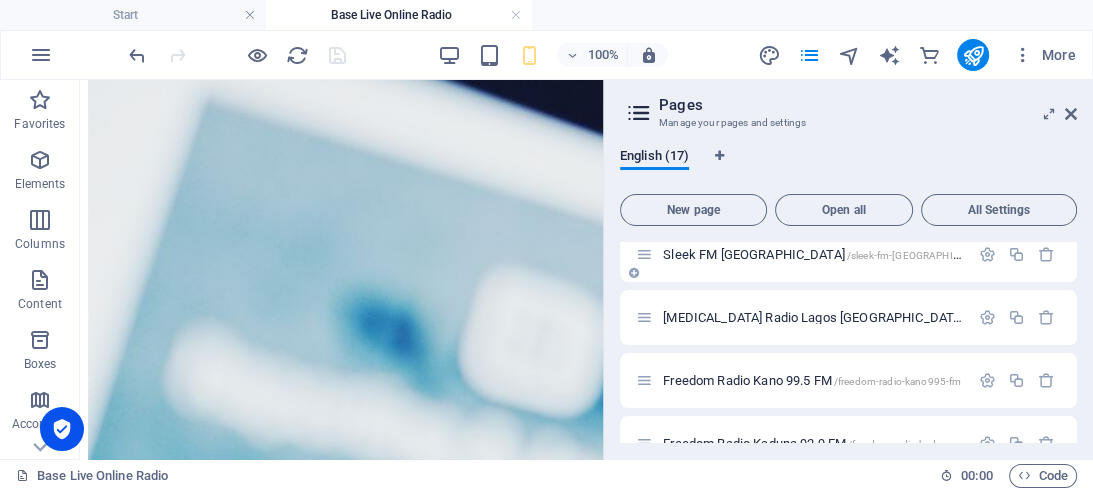 scroll, scrollTop: 547, scrollLeft: 0, axis: vertical 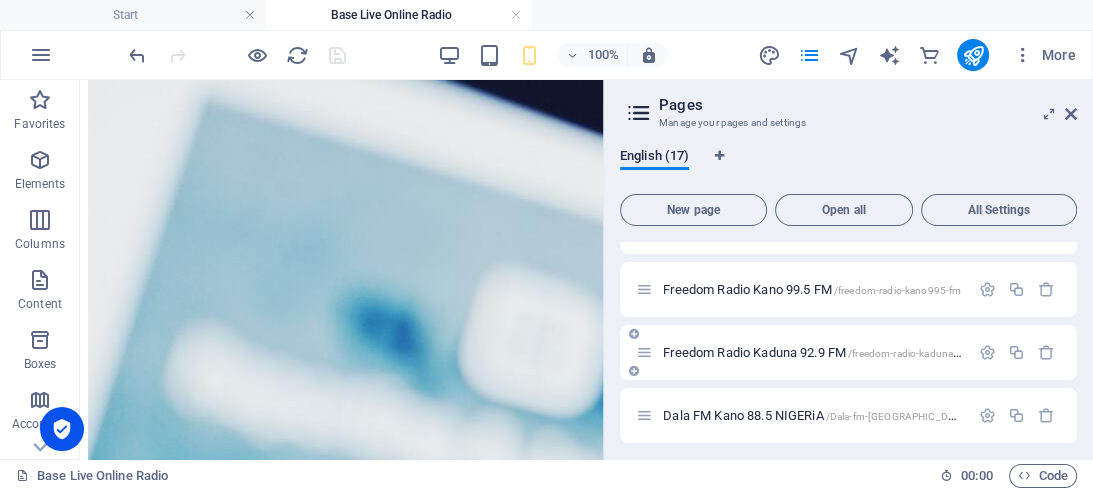 click on "Freedom Radio Kaduna 92.9 FM /freedom-radio-kaduna-929-fm" at bounding box center [826, 352] 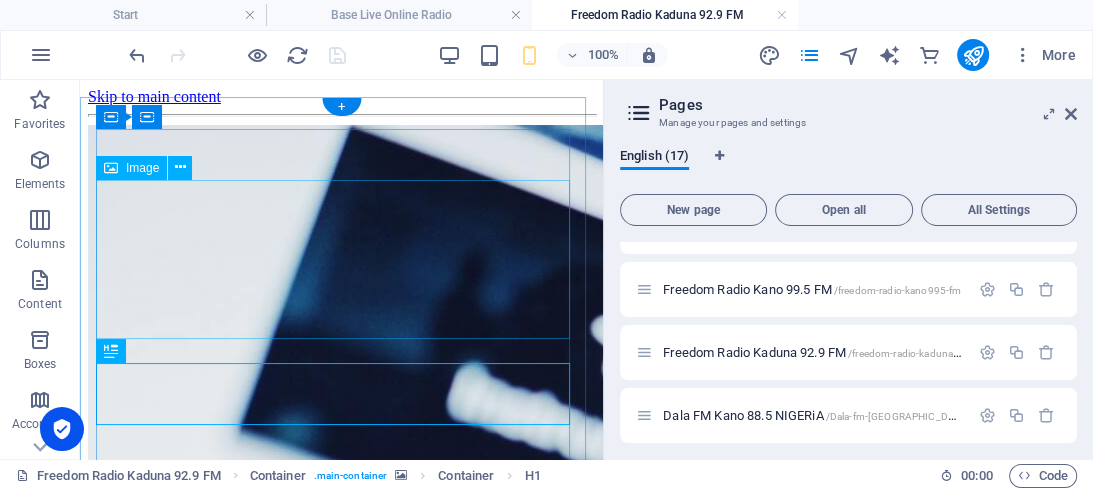 scroll, scrollTop: 0, scrollLeft: 0, axis: both 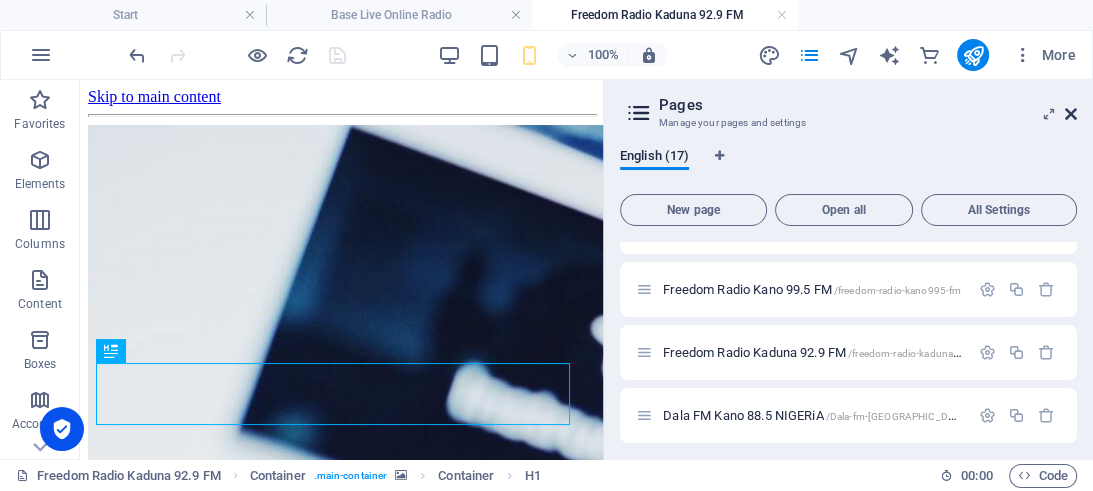 drag, startPoint x: 1072, startPoint y: 110, endPoint x: 382, endPoint y: 53, distance: 692.35034 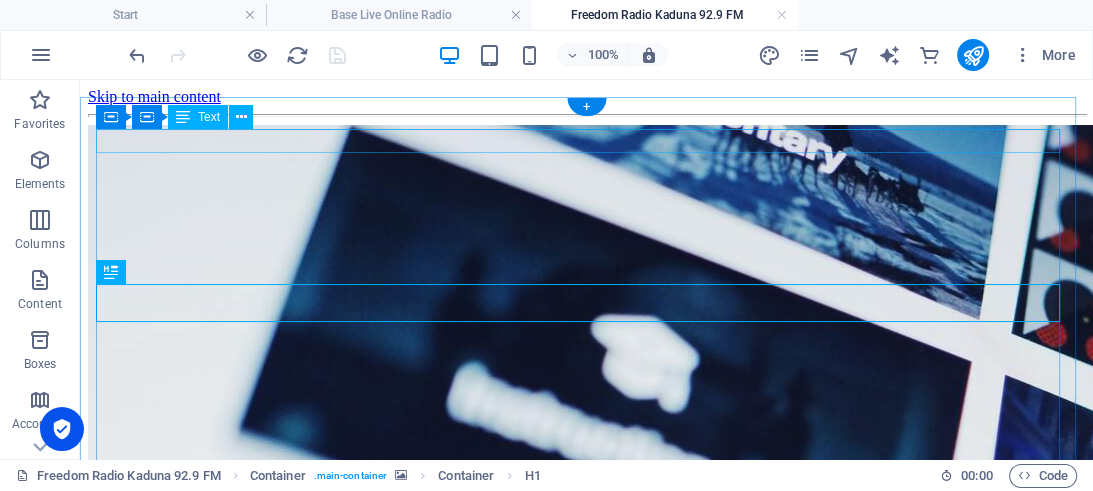 click on "Welcome to Freedom Radio Kano 99.5 FM, [GEOGRAPHIC_DATA]!" at bounding box center (586, 2003) 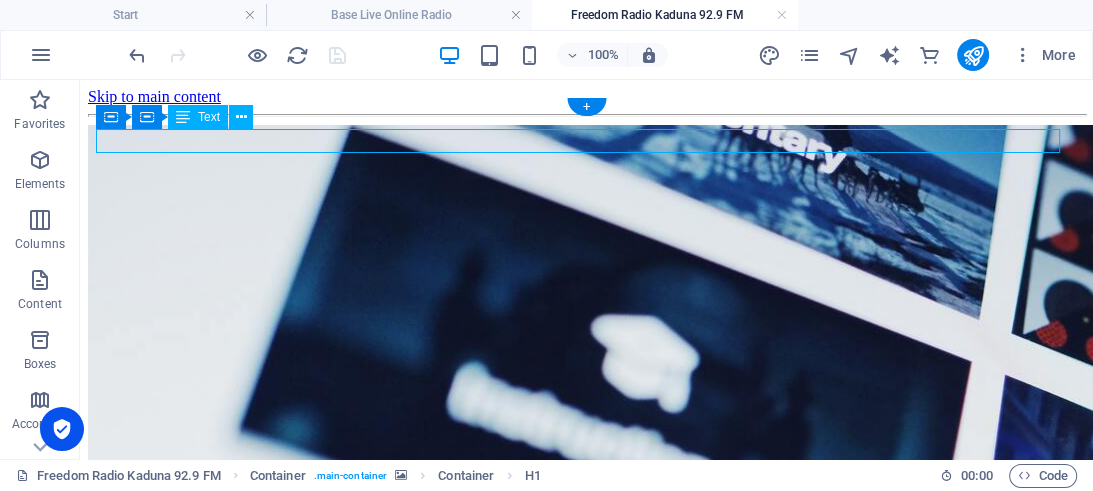 click on "Welcome to Freedom Radio Kano 99.5 FM, [GEOGRAPHIC_DATA]!" at bounding box center [586, 2003] 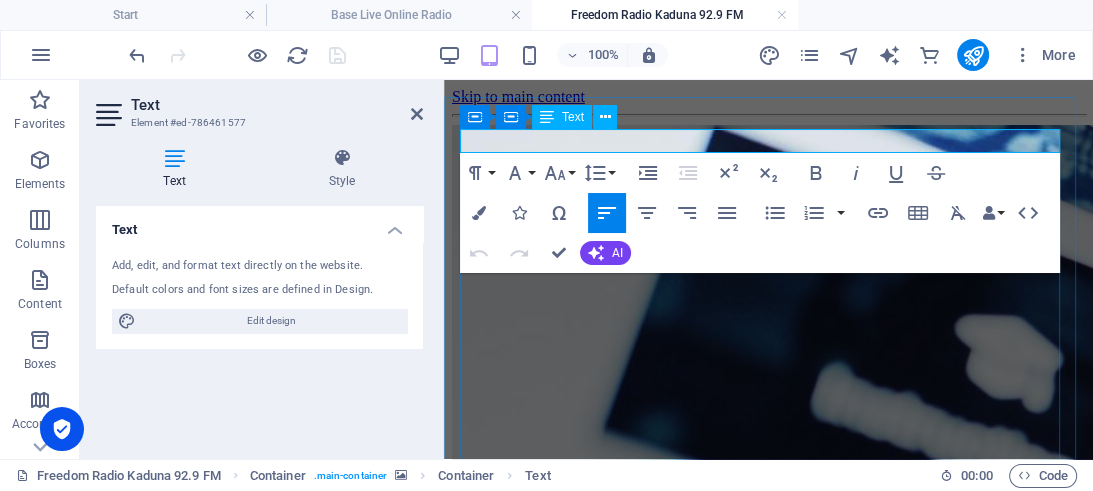 click on "Welcome to Freedom Radio Kano 99.5 FM, [GEOGRAPHIC_DATA]!" at bounding box center (768, 2003) 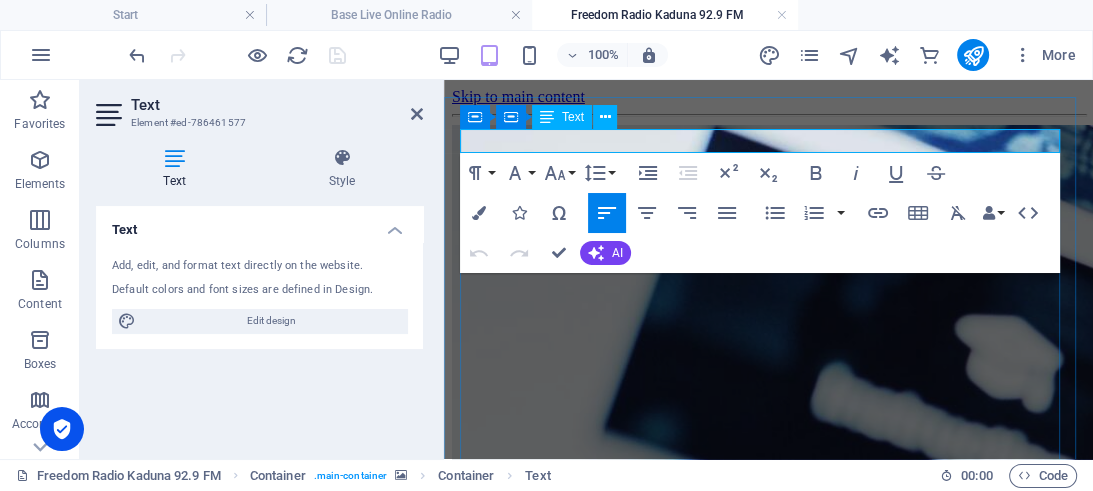drag, startPoint x: 761, startPoint y: 141, endPoint x: 550, endPoint y: 143, distance: 211.00948 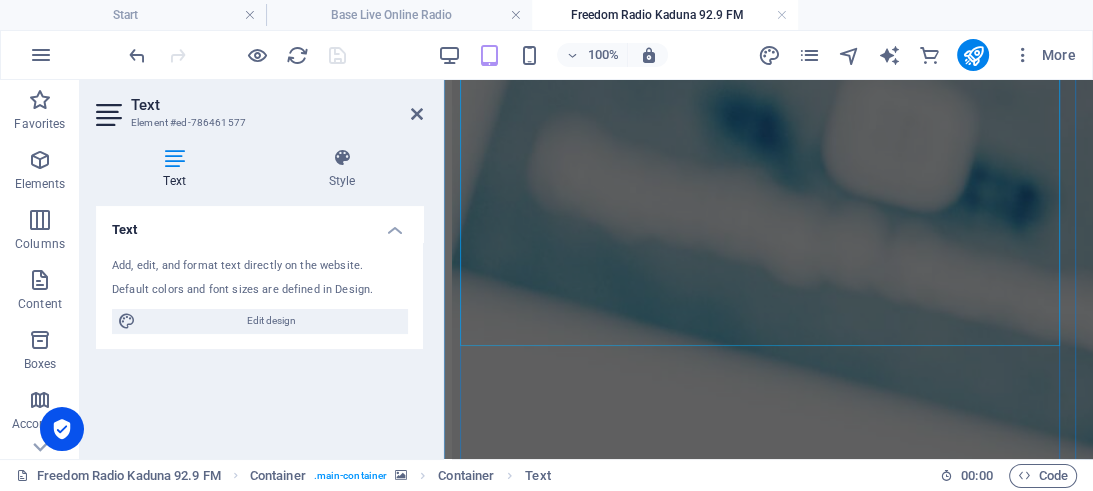 scroll, scrollTop: 633, scrollLeft: 0, axis: vertical 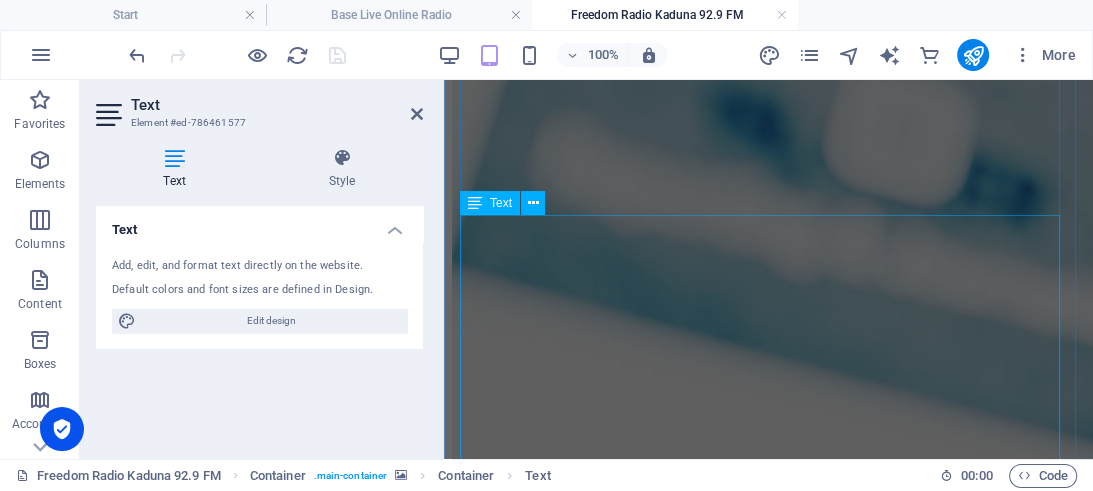 click on "Tune in to Freedom Radio Kano 99.5 FM [GEOGRAPHIC_DATA] and immerse yourself in the vibrant and captivating sounds of our diverse music selection! Whether you are at home or on the go, you can easily listen live to our exciting broadcasts, either online or on your mobile device. This means you can enjoy our engaging content and dynamic playlists from the comfort of your own space or while traveling, no matter where you are in the world.  At Freedom Radio Kano, we take immense pride in curating a fantastic variety of local musical tracks and live news interviews, that cater to all kinds of tastes and preferences. With our broadcasts streaming 24 hours a day, 7 days a week, there is always something fresh and exciting to discover. We invite you to join us for an unforgettable audio experience that not only keeps you entertained but also connects you to the heart and soul of our community around the clock. Tune in [DATE] and let the music move you!" at bounding box center [768, 2033] 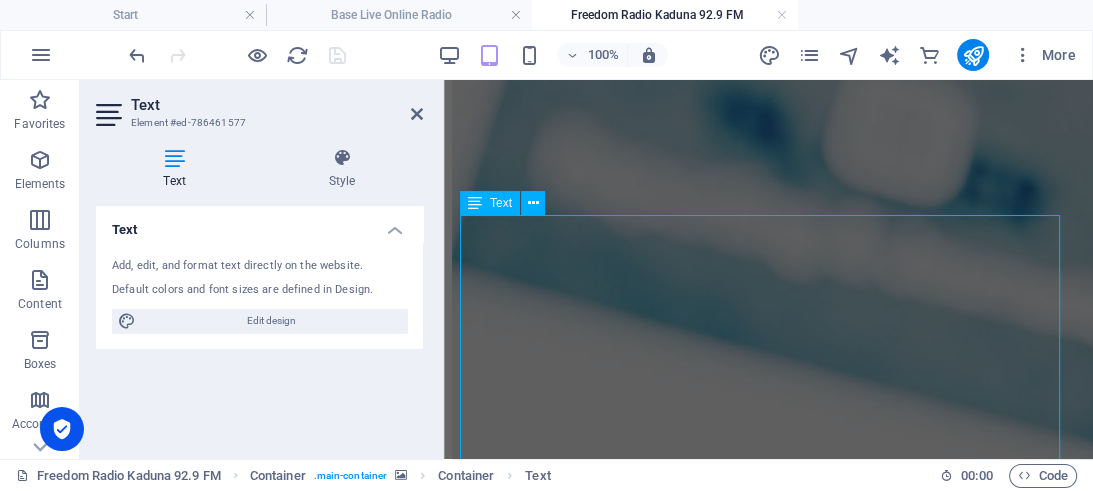 click on "Tune in to Freedom Radio Kano 99.5 FM [GEOGRAPHIC_DATA] and immerse yourself in the vibrant and captivating sounds of our diverse music selection! Whether you are at home or on the go, you can easily listen live to our exciting broadcasts, either online or on your mobile device. This means you can enjoy our engaging content and dynamic playlists from the comfort of your own space or while traveling, no matter where you are in the world.  At Freedom Radio Kano, we take immense pride in curating a fantastic variety of local musical tracks and live news interviews, that cater to all kinds of tastes and preferences. With our broadcasts streaming 24 hours a day, 7 days a week, there is always something fresh and exciting to discover. We invite you to join us for an unforgettable audio experience that not only keeps you entertained but also connects you to the heart and soul of our community around the clock. Tune in [DATE] and let the music move you!" at bounding box center [768, 2033] 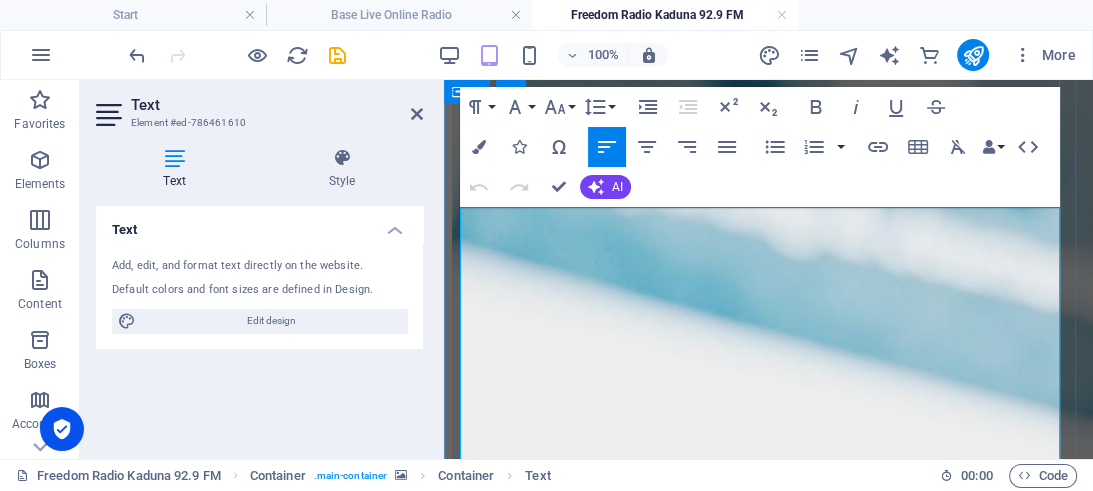scroll, scrollTop: 641, scrollLeft: 0, axis: vertical 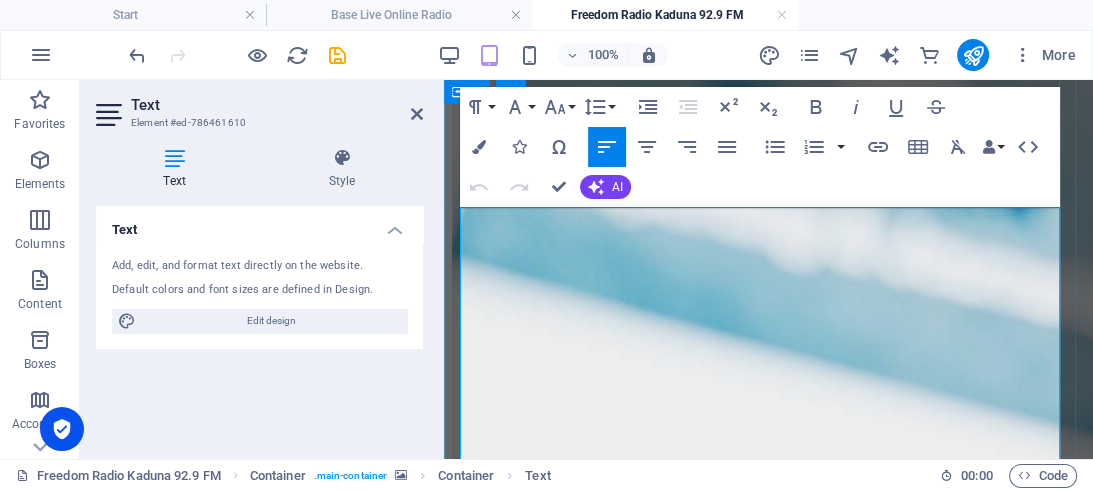 drag, startPoint x: 627, startPoint y: 388, endPoint x: 480, endPoint y: 386, distance: 147.01361 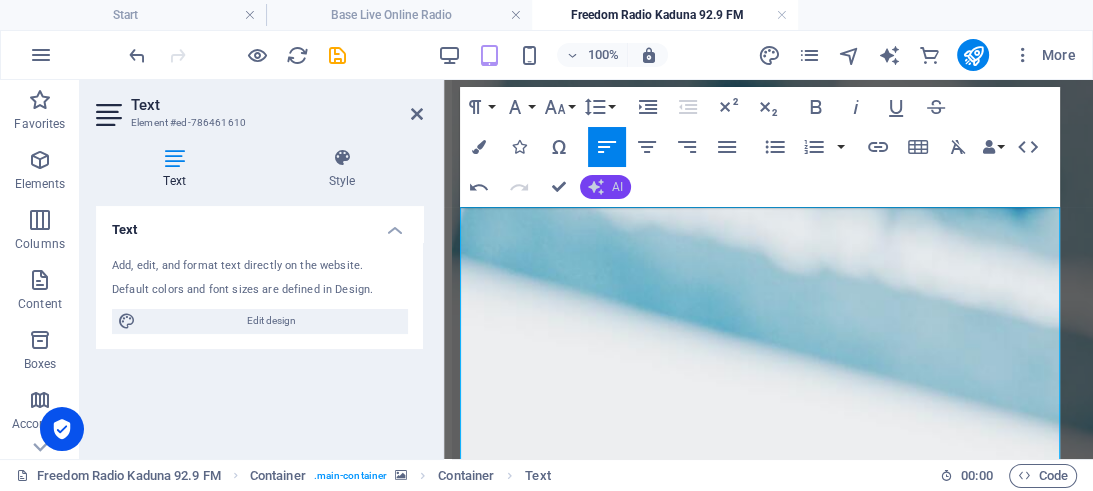 scroll, scrollTop: 136, scrollLeft: 14, axis: both 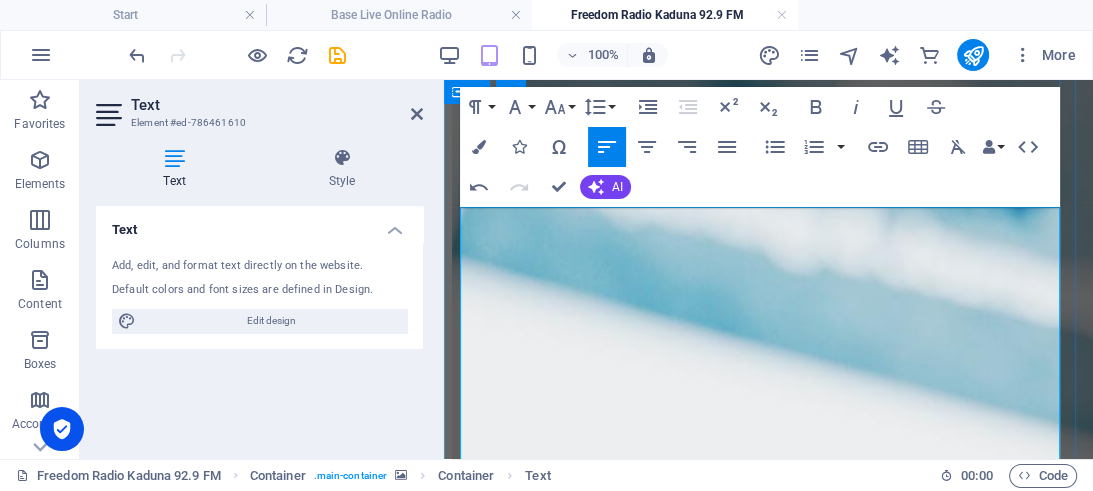 drag, startPoint x: 748, startPoint y: 217, endPoint x: 537, endPoint y: 221, distance: 211.03792 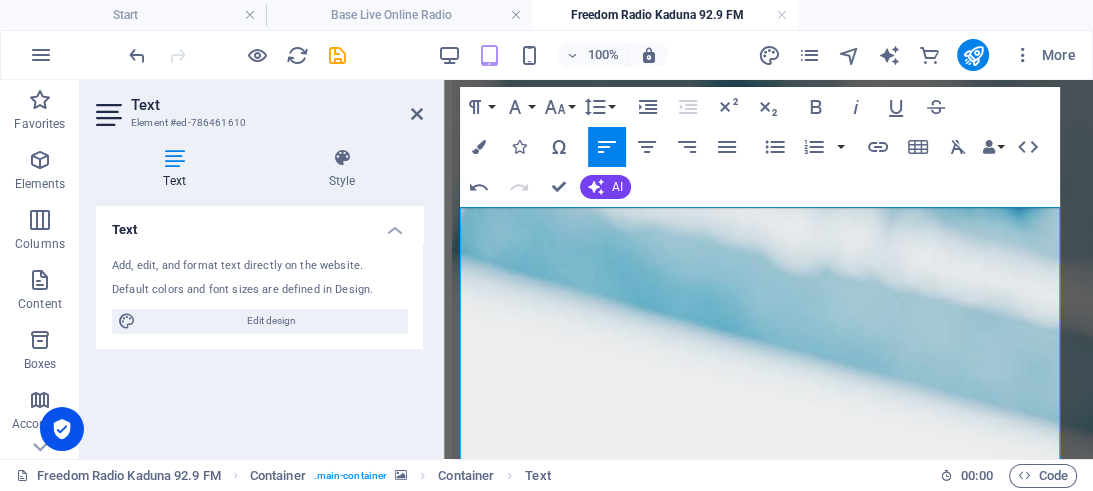 scroll, scrollTop: 136, scrollLeft: 14, axis: both 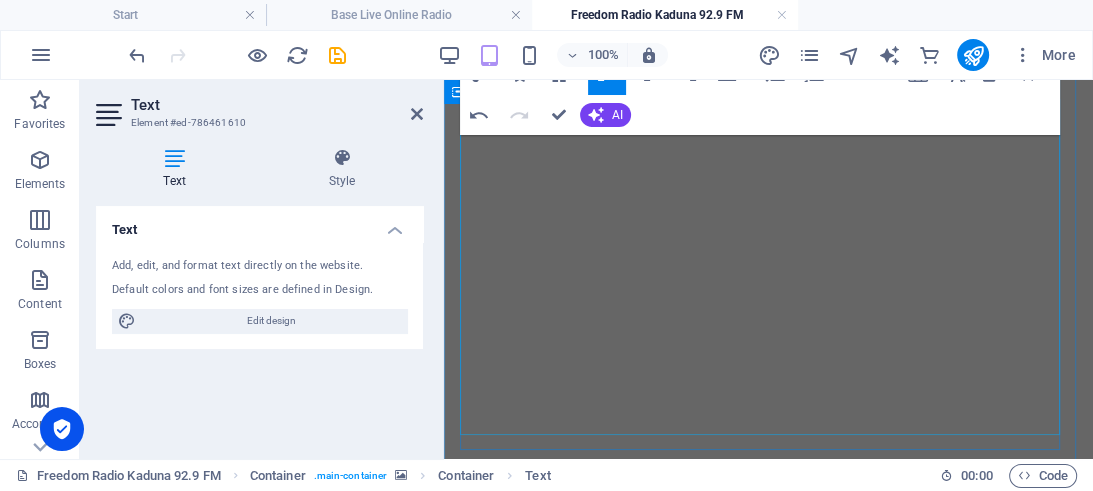 click on "### About [GEOGRAPHIC_DATA], [GEOGRAPHIC_DATA] Kano is a vibrant city in northern [GEOGRAPHIC_DATA], rich in history and culture. As one of [GEOGRAPHIC_DATA]'s oldest cities, it is a key economic and cultural hub, known for its trade and [DEMOGRAPHIC_DATA] scholarship. The city is renowned for its traditional crafts, especially textiles and leatherwork. [GEOGRAPHIC_DATA] features significant landmarks, including ancient city walls and [DEMOGRAPHIC_DATA], showcasing its architectural heritage. Its lively markets, like [PERSON_NAME] Market, offer an authentic taste of local life, filled with colors, sounds, and aromas. Kano symbolizes resilience and adaptability, blending tradition with modernity. It continues to evolve while honoring its past, providing a unique experience for both visitors and residents." at bounding box center (768, 1761) 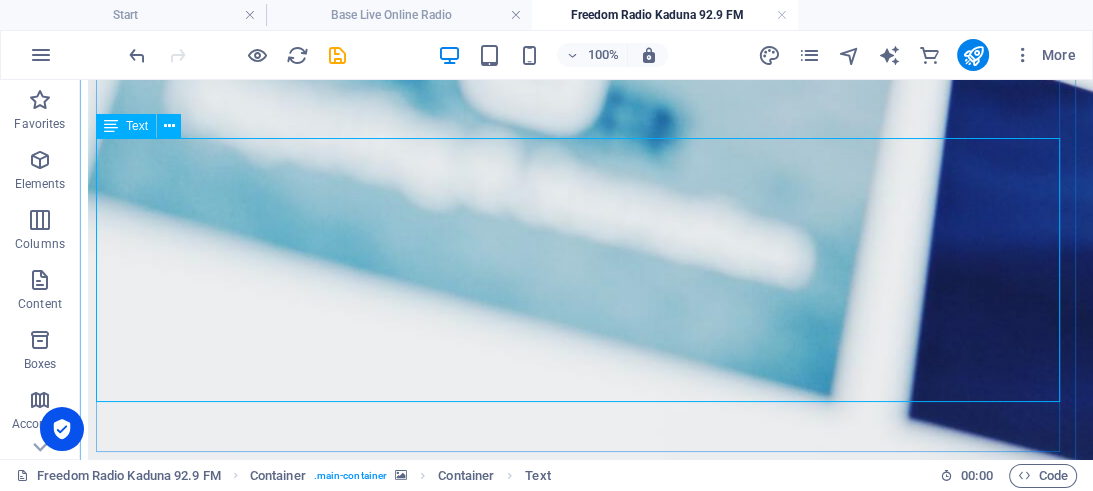 scroll, scrollTop: 1092, scrollLeft: 0, axis: vertical 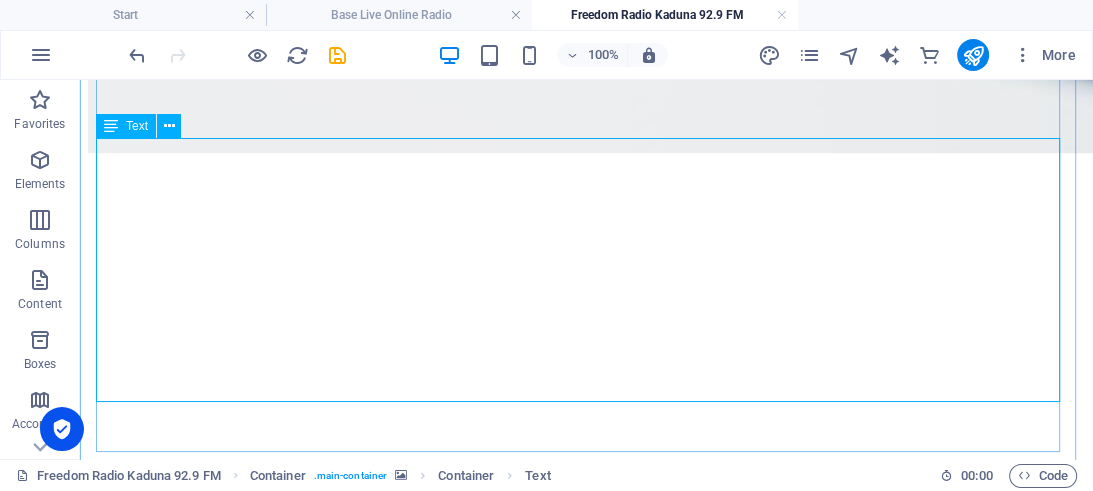 click on "### About [GEOGRAPHIC_DATA], [GEOGRAPHIC_DATA] Kano is a vibrant city in northern [GEOGRAPHIC_DATA], rich in history and culture. As one of [GEOGRAPHIC_DATA]'s oldest cities, it is a key economic and cultural hub, known for its trade and [DEMOGRAPHIC_DATA] scholarship. The city is renowned for its traditional crafts, especially textiles and leatherwork. [GEOGRAPHIC_DATA] features significant landmarks, including ancient city walls and [DEMOGRAPHIC_DATA], showcasing its architectural heritage. Its lively markets, like [PERSON_NAME] Market, offer an authentic taste of local life, filled with colors, sounds, and aromas. Kano symbolizes resilience and adaptability, blending tradition with modernity. It continues to evolve while honoring its past, providing a unique experience for both visitors and residents." at bounding box center [586, 1711] 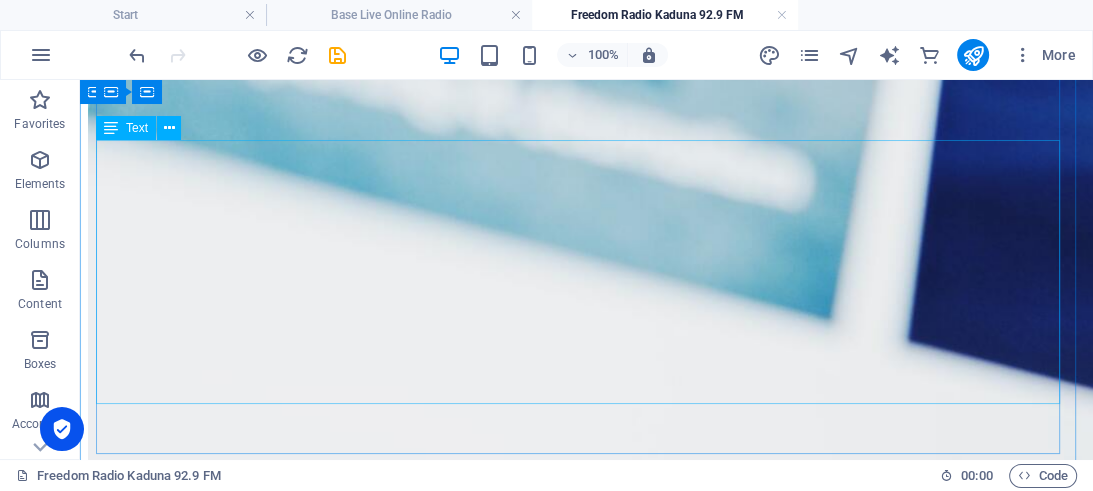 scroll, scrollTop: 1092, scrollLeft: 0, axis: vertical 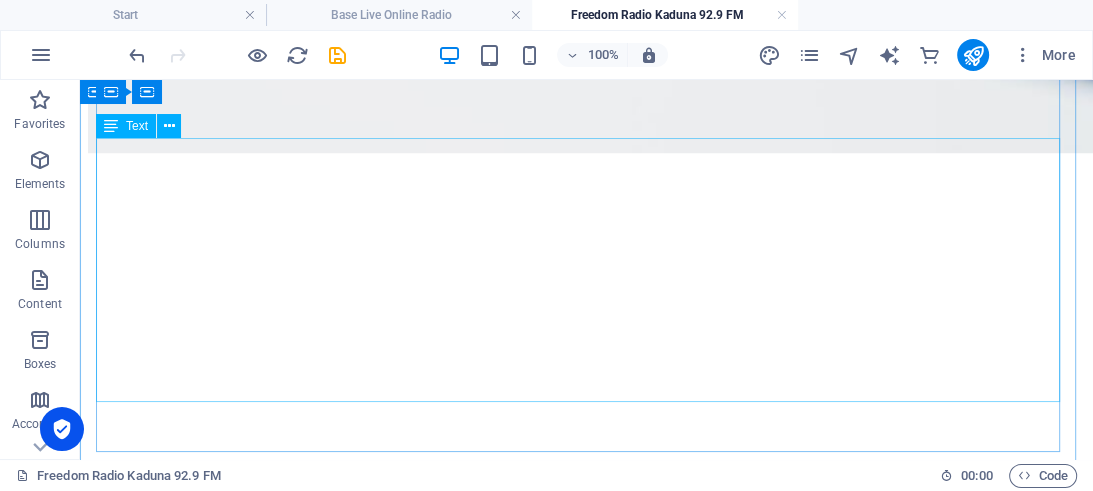 click on "### About [GEOGRAPHIC_DATA], [GEOGRAPHIC_DATA] Kano is a vibrant city in northern [GEOGRAPHIC_DATA], rich in history and culture. As one of [GEOGRAPHIC_DATA]'s oldest cities, it is a key economic and cultural hub, known for its trade and [DEMOGRAPHIC_DATA] scholarship. The city is renowned for its traditional crafts, especially textiles and leatherwork. [GEOGRAPHIC_DATA] features significant landmarks, including ancient city walls and [DEMOGRAPHIC_DATA], showcasing its architectural heritage. Its lively markets, like [PERSON_NAME] Market, offer an authentic taste of local life, filled with colors, sounds, and aromas. Kano symbolizes resilience and adaptability, blending tradition with modernity. It continues to evolve while honoring its past, providing a unique experience for both visitors and residents." at bounding box center [586, 1711] 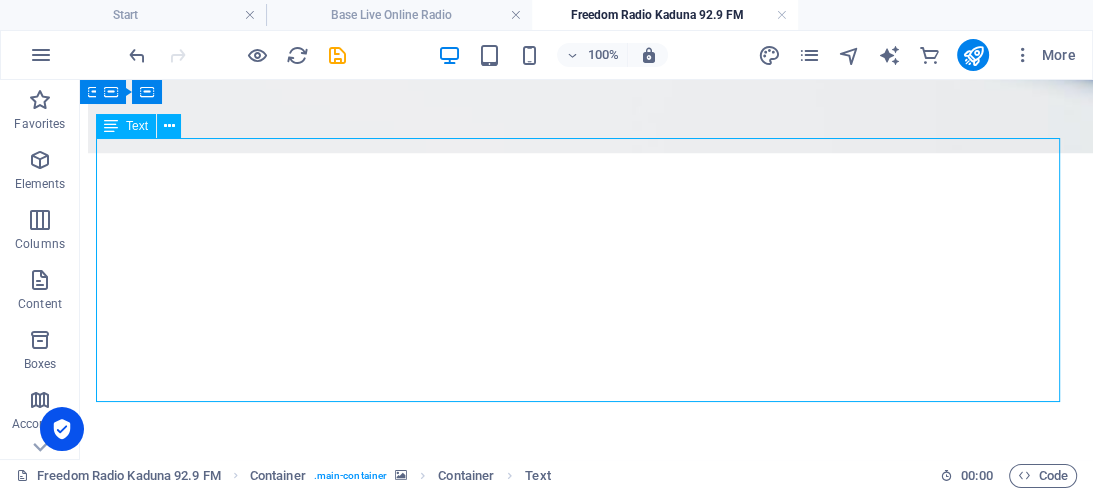 click on "### About [GEOGRAPHIC_DATA], [GEOGRAPHIC_DATA] Kano is a vibrant city in northern [GEOGRAPHIC_DATA], rich in history and culture. As one of [GEOGRAPHIC_DATA]'s oldest cities, it is a key economic and cultural hub, known for its trade and [DEMOGRAPHIC_DATA] scholarship. The city is renowned for its traditional crafts, especially textiles and leatherwork. [GEOGRAPHIC_DATA] features significant landmarks, including ancient city walls and [DEMOGRAPHIC_DATA], showcasing its architectural heritage. Its lively markets, like [PERSON_NAME] Market, offer an authentic taste of local life, filled with colors, sounds, and aromas. Kano symbolizes resilience and adaptability, blending tradition with modernity. It continues to evolve while honoring its past, providing a unique experience for both visitors and residents." at bounding box center [586, 1711] 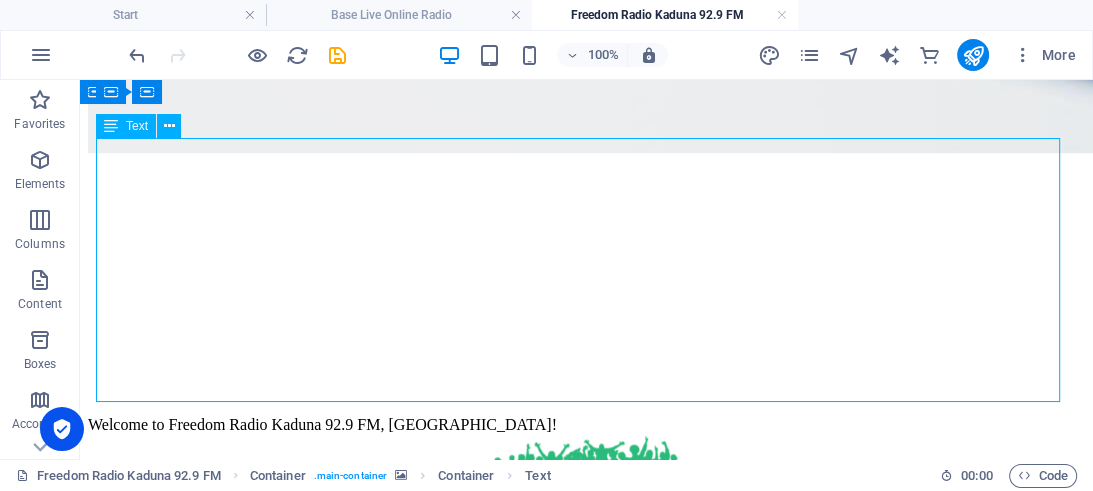 scroll, scrollTop: 1017, scrollLeft: 0, axis: vertical 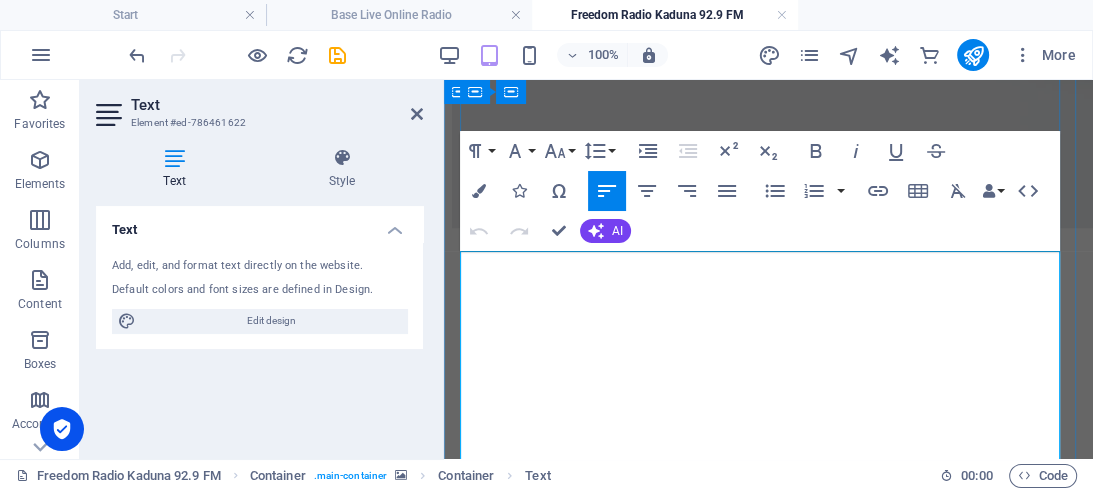 drag, startPoint x: 578, startPoint y: 262, endPoint x: 558, endPoint y: 262, distance: 20 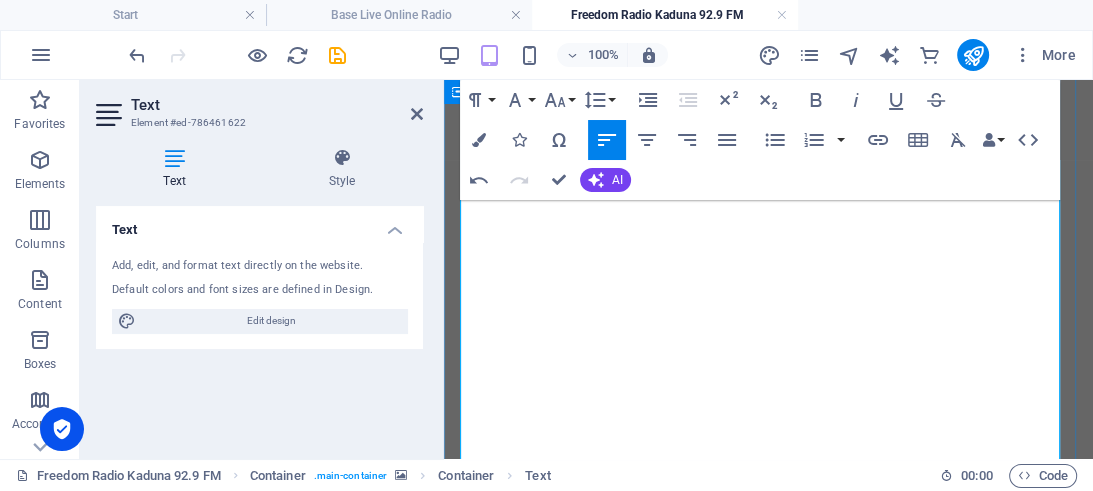 scroll, scrollTop: 1228, scrollLeft: 0, axis: vertical 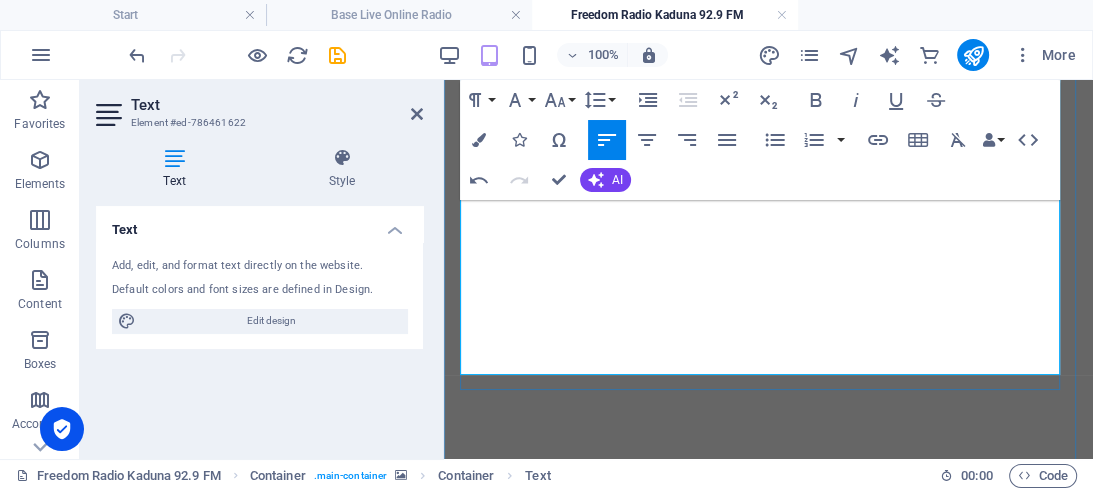 drag, startPoint x: 462, startPoint y: 312, endPoint x: 689, endPoint y: 361, distance: 232.22833 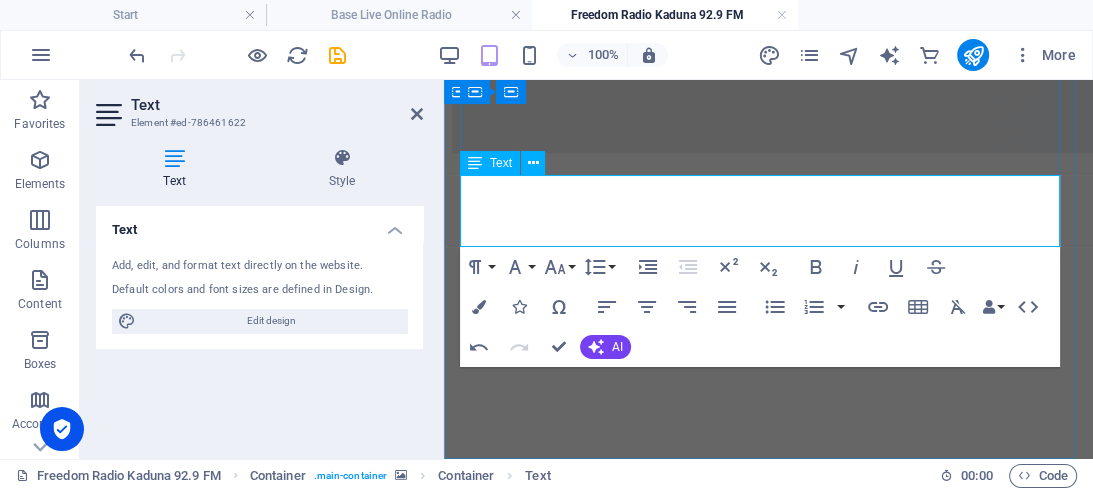 scroll, scrollTop: 1068, scrollLeft: 0, axis: vertical 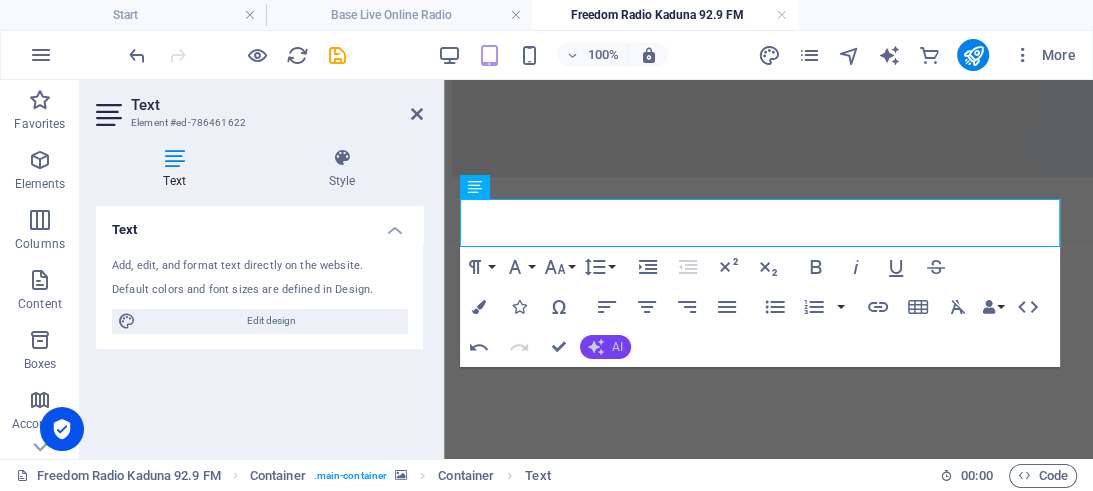 click on "AI" at bounding box center (617, 347) 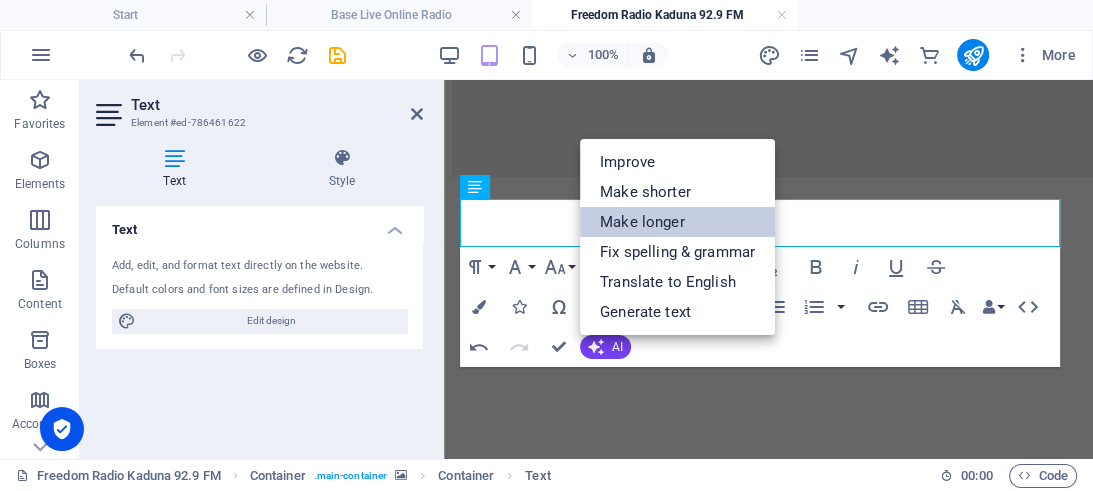 click on "Make longer" at bounding box center [677, 222] 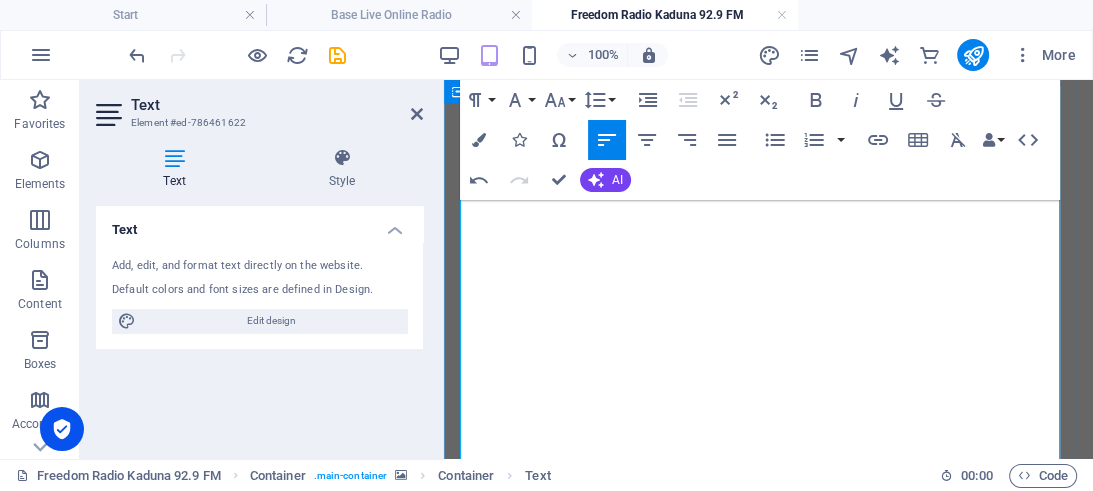 scroll, scrollTop: 1182, scrollLeft: 0, axis: vertical 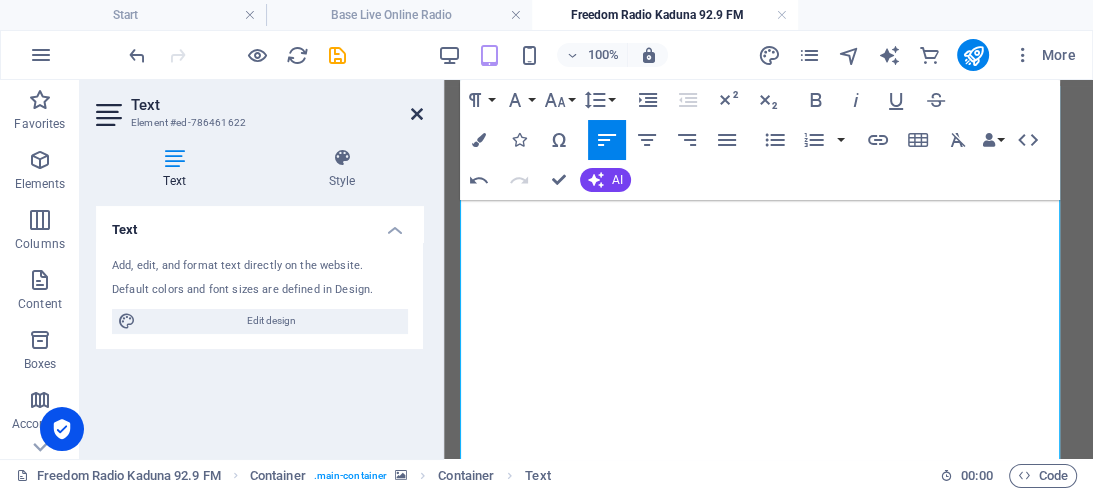 click at bounding box center [417, 114] 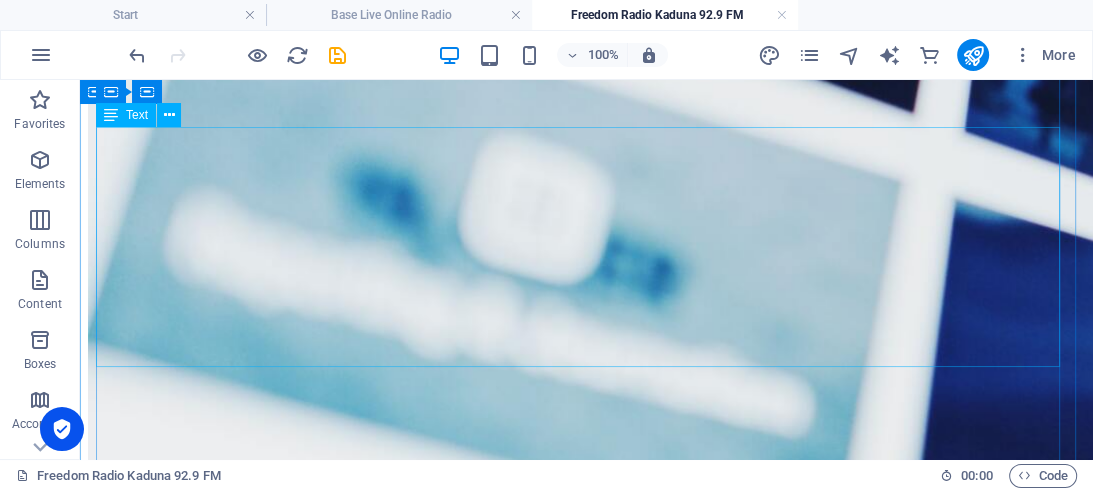 scroll, scrollTop: 548, scrollLeft: 0, axis: vertical 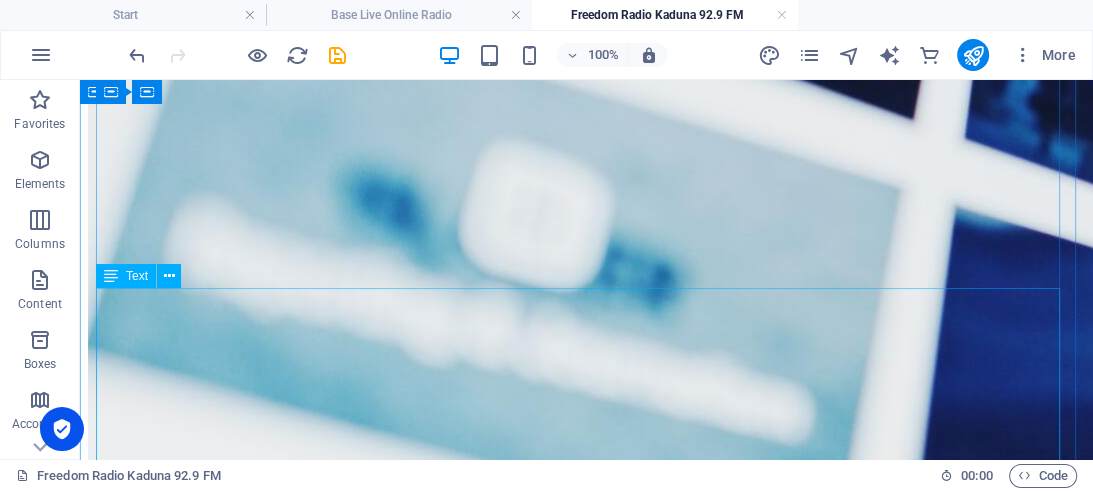 click on "Tune in to Freedom Radio Kaduna 92.9 FM [GEOGRAPHIC_DATA] and immerse yourself in the vibrant and captivating sounds of our diverse music selection! Whether you are at home or on the go, you can easily listen live to our exciting broadcasts, either online or on your mobile device. This means you can enjoy our engaging content and dynamic playlists from the comfort of your own space or while traveling, no matter where you are in the world.  At Freedom Radio Kaduna 92.9 FM, we take immense pride in curating a fantastic variety of local musical tracks and live news interviews, that cater to all kinds of tastes and preferences. With our broadcasts streaming 24 hours a day, 7 days a week, there is always something fresh and exciting to discover. We invite you to join us for an unforgettable audio experience that not only keeps you entertained but also connects you to the heart and soul of our community around the clock. Tune in [DATE] and let the music move you!" at bounding box center (586, 2056) 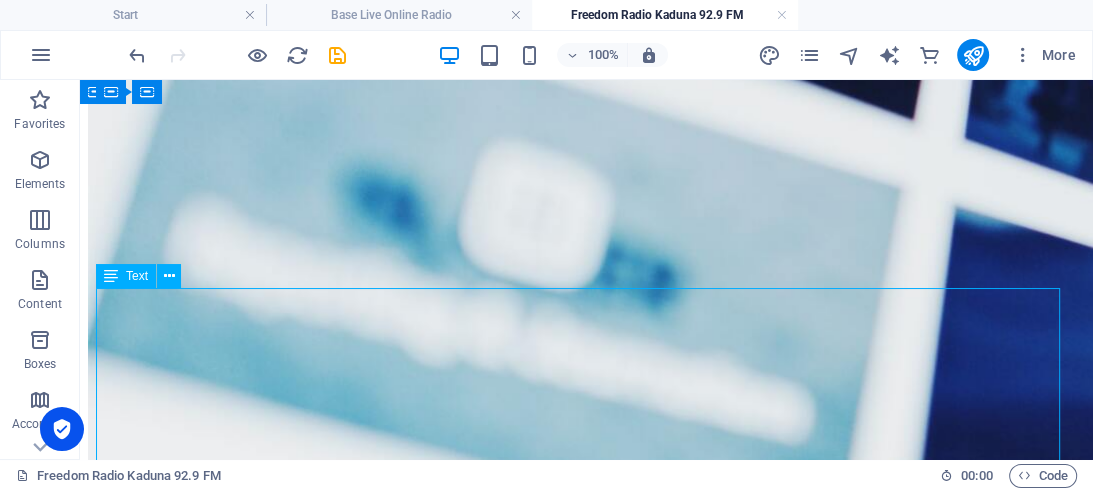 click on "Tune in to Freedom Radio Kaduna 92.9 FM [GEOGRAPHIC_DATA] and immerse yourself in the vibrant and captivating sounds of our diverse music selection! Whether you are at home or on the go, you can easily listen live to our exciting broadcasts, either online or on your mobile device. This means you can enjoy our engaging content and dynamic playlists from the comfort of your own space or while traveling, no matter where you are in the world.  At Freedom Radio Kaduna 92.9 FM, we take immense pride in curating a fantastic variety of local musical tracks and live news interviews, that cater to all kinds of tastes and preferences. With our broadcasts streaming 24 hours a day, 7 days a week, there is always something fresh and exciting to discover. We invite you to join us for an unforgettable audio experience that not only keeps you entertained but also connects you to the heart and soul of our community around the clock. Tune in [DATE] and let the music move you!" at bounding box center (586, 2056) 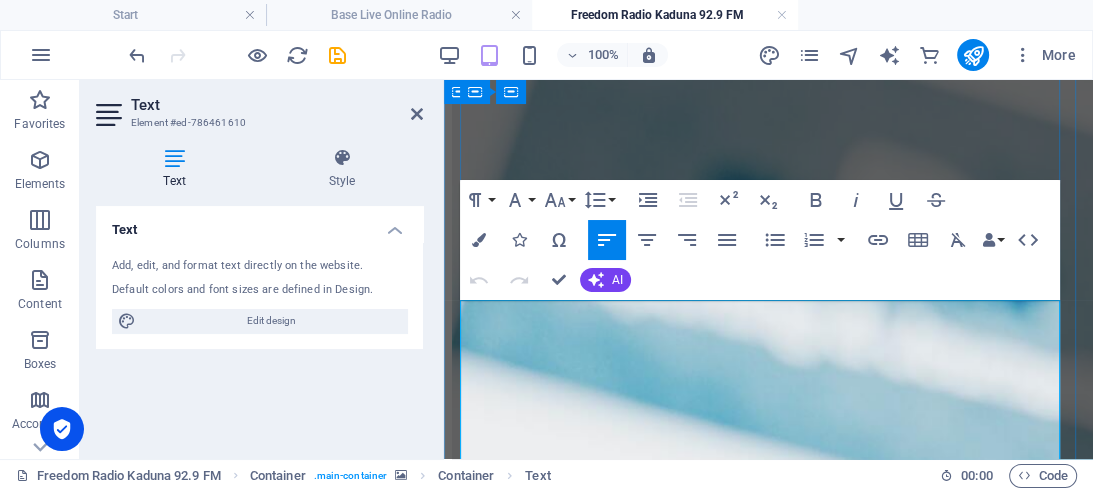 click on "Tune in to Freedom Radio Kaduna 92.9 FM [GEOGRAPHIC_DATA] and immerse yourself in the vibrant and captivating sounds of our diverse music selection! Whether you are at home or on the go, you can easily listen live to our exciting broadcasts, either online or on your mobile device. This means you can enjoy our engaging content and dynamic playlists from the comfort of your own space or while traveling, no matter where you are in the world.  At Freedom Radio Kaduna 92.9 FM, we take immense pride in curating a fantastic variety of local musical tracks and live news interviews, that cater to all kinds of tastes and preferences. With our broadcasts streaming 24 hours a day, 7 days a week, there is always something fresh and exciting to discover. We invite you to join us for an unforgettable audio experience that not only keeps you entertained but also connects you to the heart and soul of our community around the clock. Tune in [DATE] and let the music move you!" at bounding box center [768, 2115] 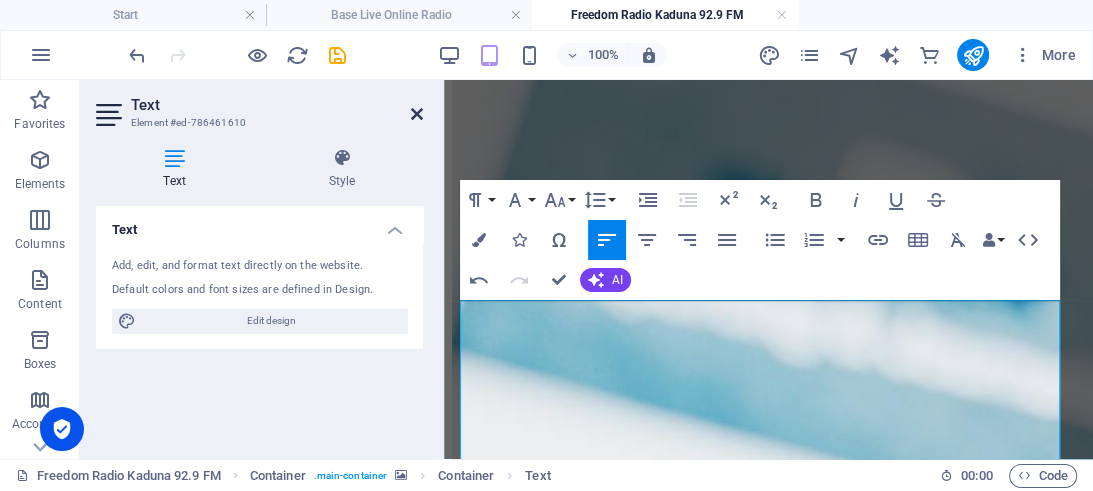 click at bounding box center [417, 114] 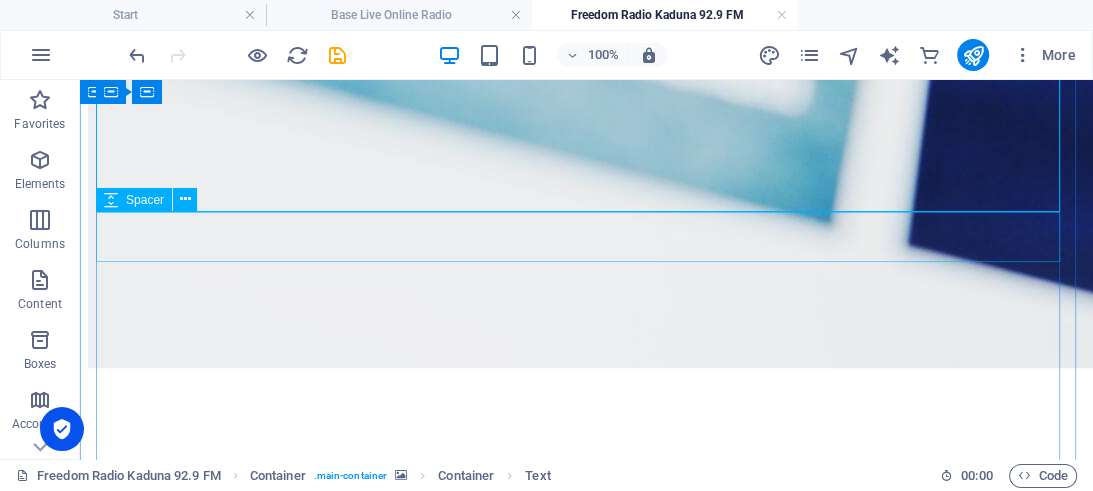 scroll, scrollTop: 865, scrollLeft: 0, axis: vertical 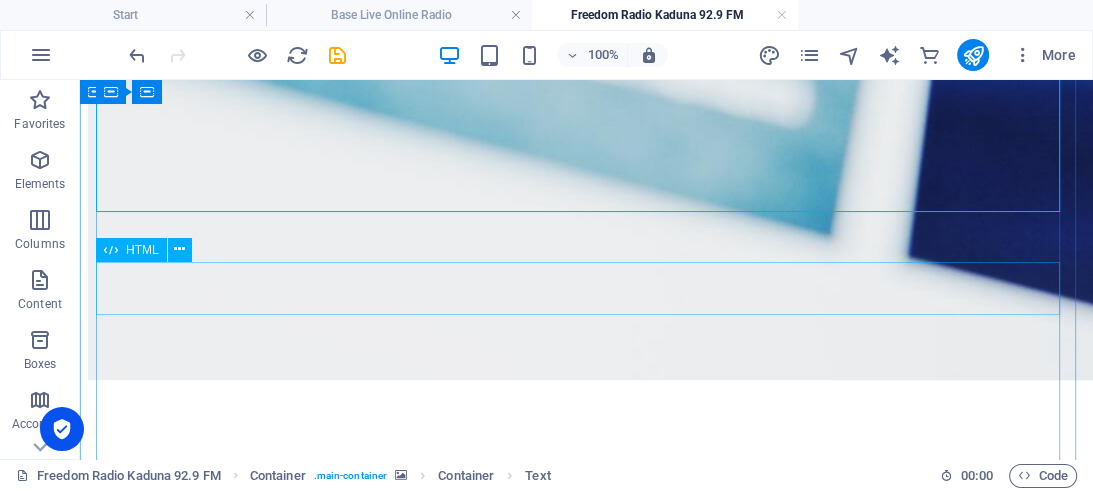 click at bounding box center (586, 1879) 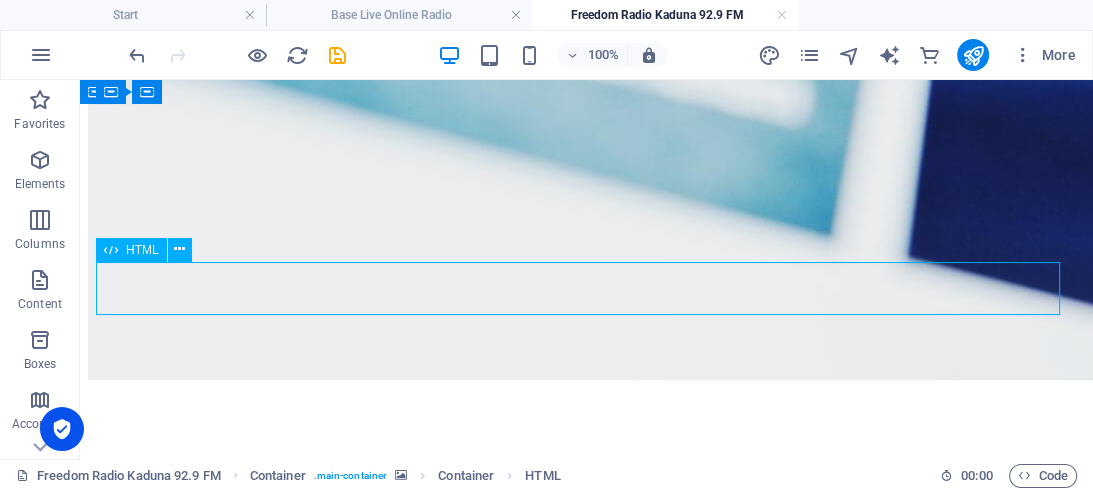 click at bounding box center [586, 1879] 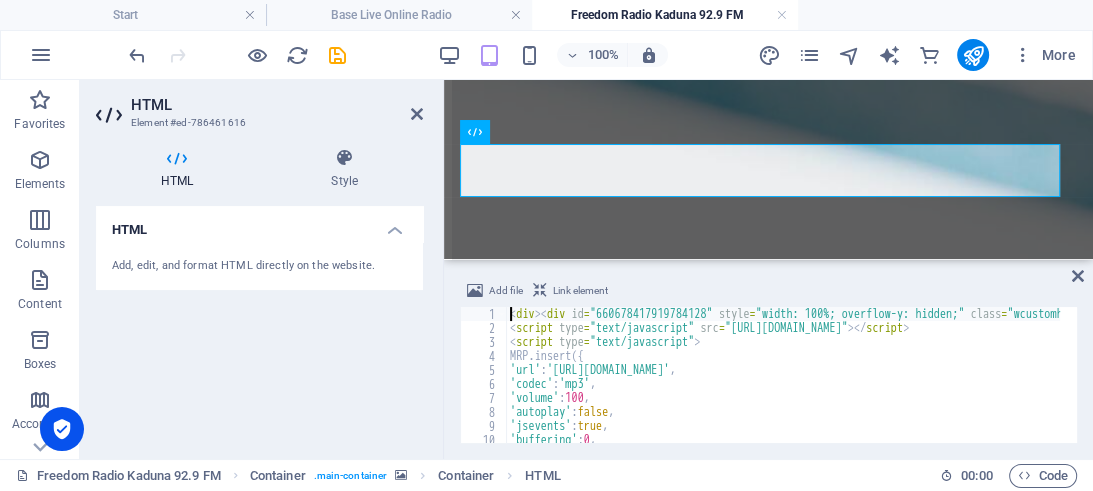 scroll, scrollTop: 1056, scrollLeft: 0, axis: vertical 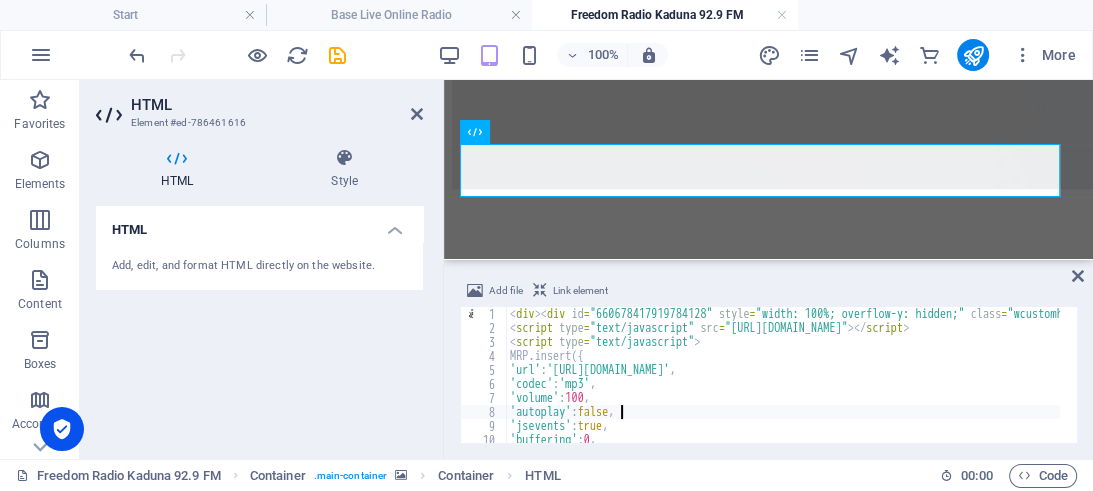 click on "< div > < div   id = "660678417919784128"   style = "width: 100%; overflow-y: hidden;"   class = "wcustomhtml"   align = "left" > <!--  BEGINS: AUTO-GENERATED MUSES RADIO PLAYER CODE  --> < script   type = "text/javascript"   src = "[URL][DOMAIN_NAME]" > </ script > < script   type = "text/javascript" > MRP . insert ({ 'url' : '[URL][DOMAIN_NAME]' , 'codec' : 'mp3' , 'volume' : 100 , 'autoplay' : false , 'jsevents' : true , 'buffering' : 0 ," at bounding box center (1042, 380) 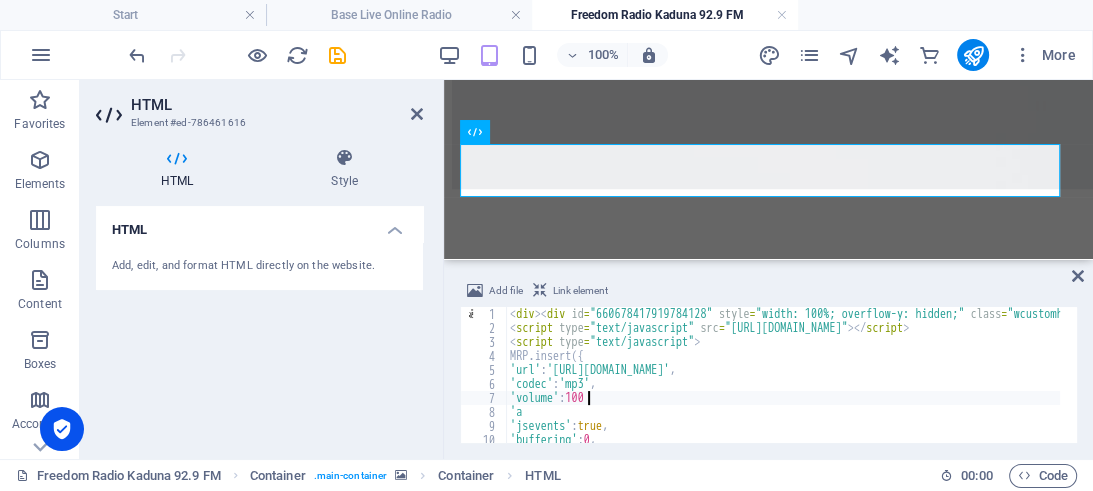 click on "< div > < div   id = "660678417919784128"   style = "width: 100%; overflow-y: hidden;"   class = "wcustomhtml"   align = "left" > <!--  BEGINS: AUTO-GENERATED MUSES RADIO PLAYER CODE  --> < script   type = "text/javascript"   src = "[URL][DOMAIN_NAME]" > </ script > < script   type = "text/javascript" > MRP . insert ({ 'url' : '[URL][DOMAIN_NAME]' , 'codec' : 'mp3' , 'volume' : 100 'a 'jsevents' : true , 'buffering' : 0 ," at bounding box center (1042, 380) 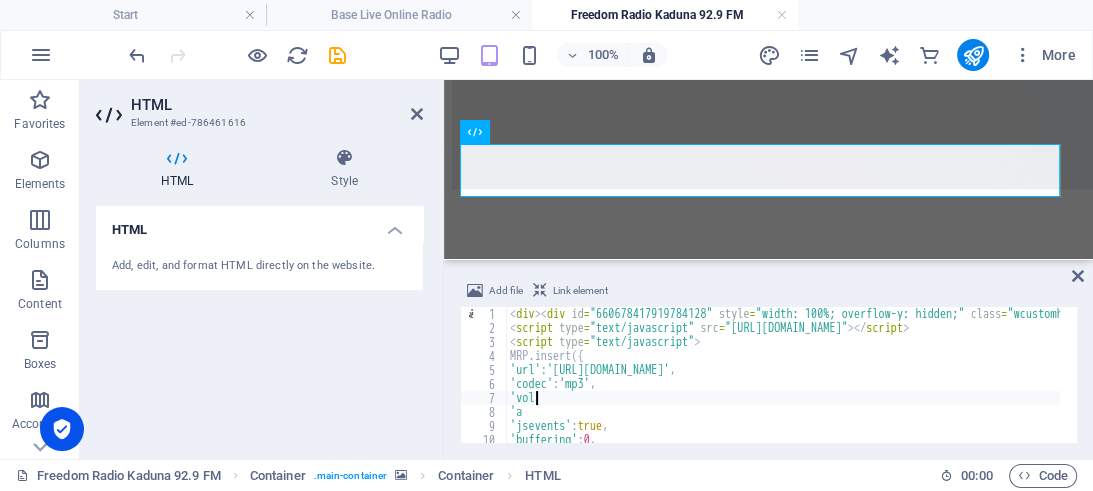 type on "'" 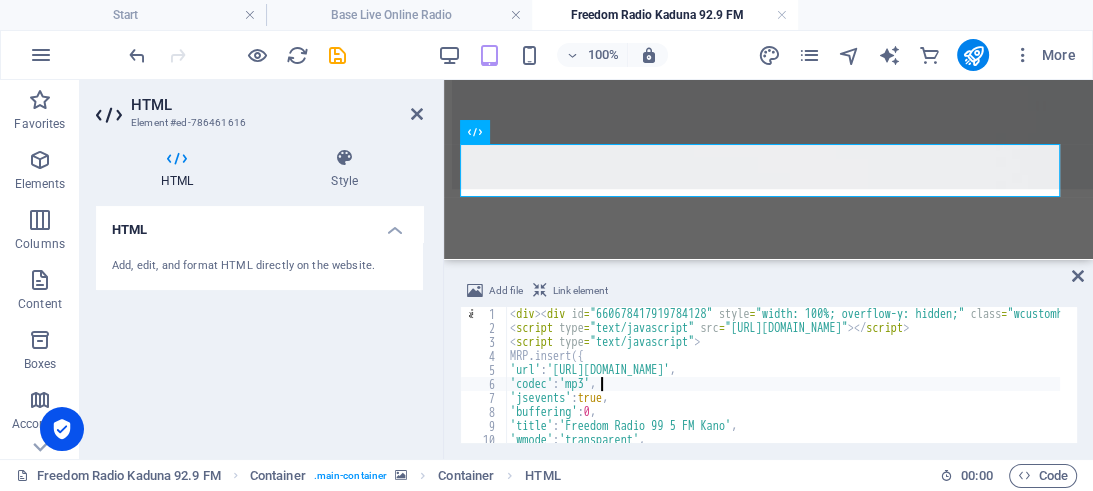 click on "< div > < div   id = "660678417919784128"   style = "width: 100%; overflow-y: hidden;"   class = "wcustomhtml"   align = "left" > <!--  BEGINS: AUTO-GENERATED MUSES RADIO PLAYER CODE  --> < script   type = "text/javascript"   src = "[URL][DOMAIN_NAME]" > </ script > < script   type = "text/javascript" > MRP . insert ({ 'url' : '[URL][DOMAIN_NAME]' , 'codec' : 'mp3' , 'jsevents' : true , 'buffering' : 0 , 'title' : 'Freedom Radio 99 5 FM Kano' , 'wmode' : 'transparent' ," at bounding box center (1042, 380) 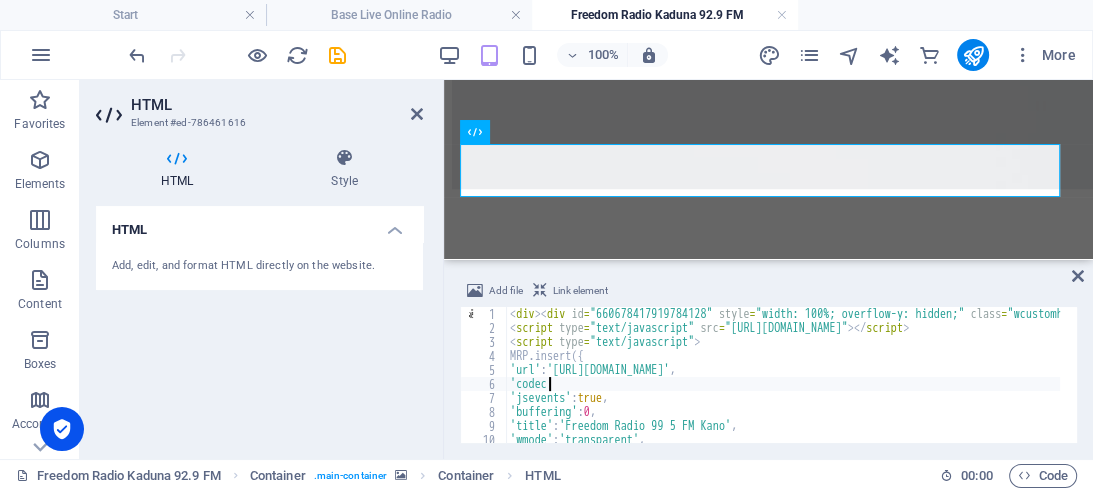 click on "< div > < div   id = "660678417919784128"   style = "width: 100%; overflow-y: hidden;"   class = "wcustomhtml"   align = "left" > <!--  BEGINS: AUTO-GENERATED MUSES RADIO PLAYER CODE  --> < script   type = "text/javascript"   src = "[URL][DOMAIN_NAME]" > </ script > < script   type = "text/javascript" > MRP . insert ({ 'url' : '[URL][DOMAIN_NAME]' , 'codec 'jsevents' : true , 'buffering' : 0 , 'title' : 'Freedom Radio 99 5 FM Kano' , 'wmode' : 'transparent' ," at bounding box center (1042, 380) 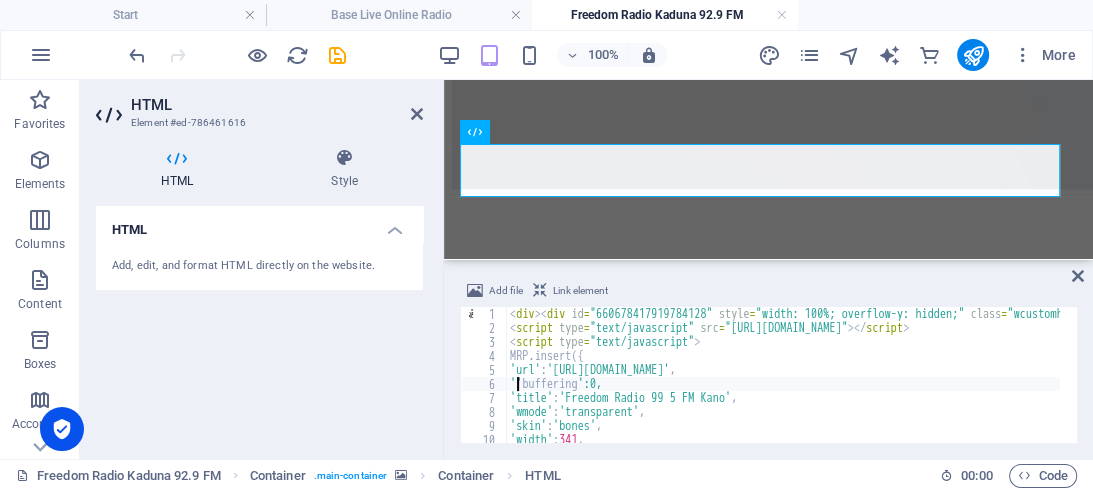 type on "'url':'[URL][DOMAIN_NAME]," 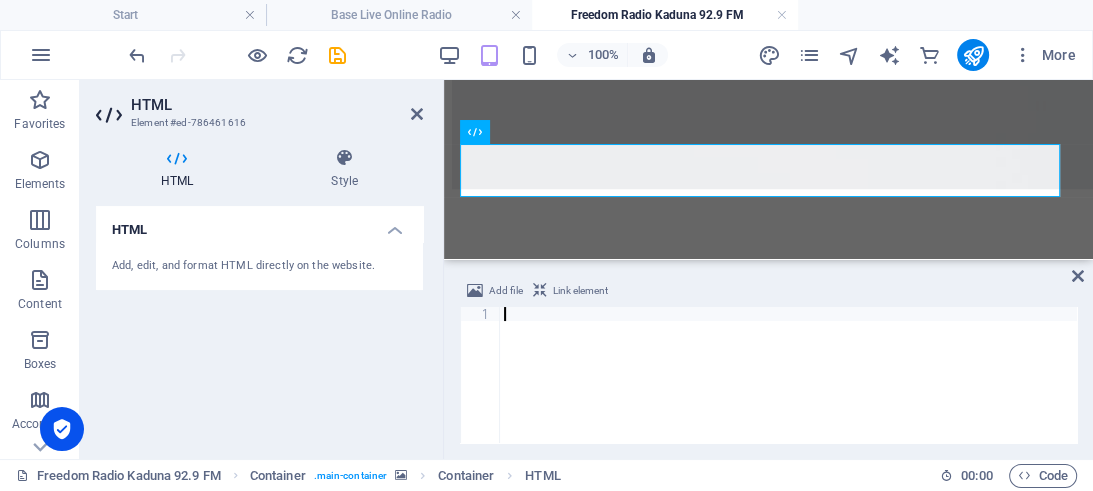 click at bounding box center (788, 389) 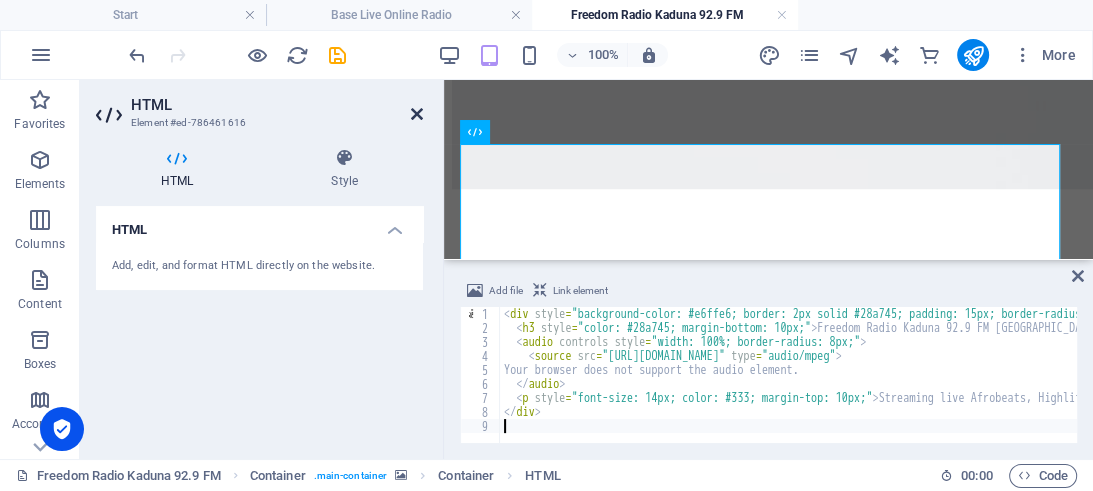 click at bounding box center (417, 114) 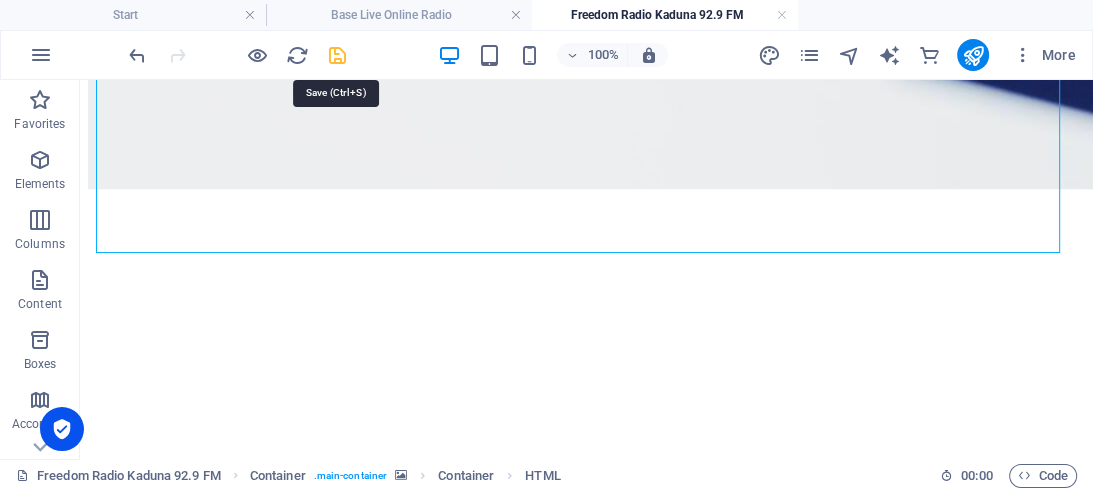 click at bounding box center [337, 55] 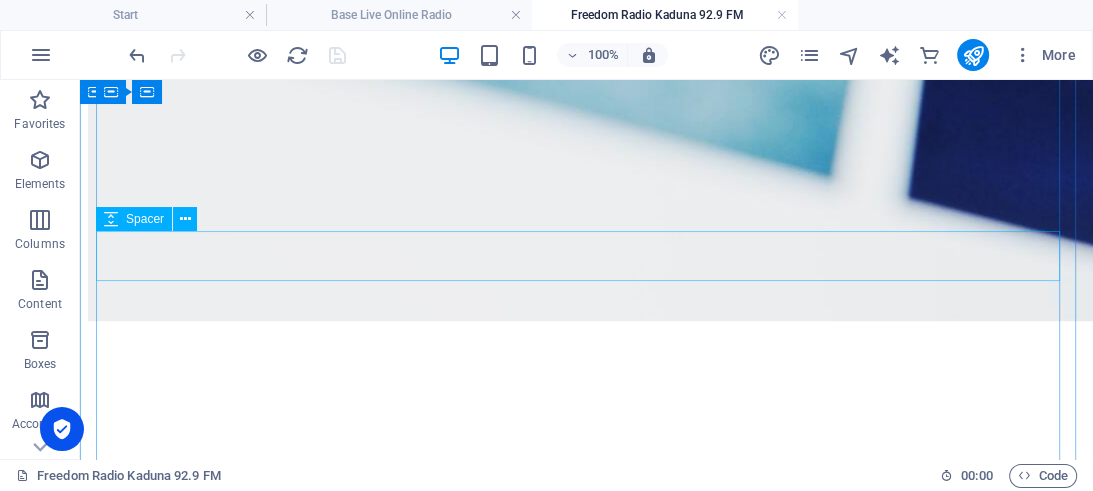 scroll, scrollTop: 844, scrollLeft: 0, axis: vertical 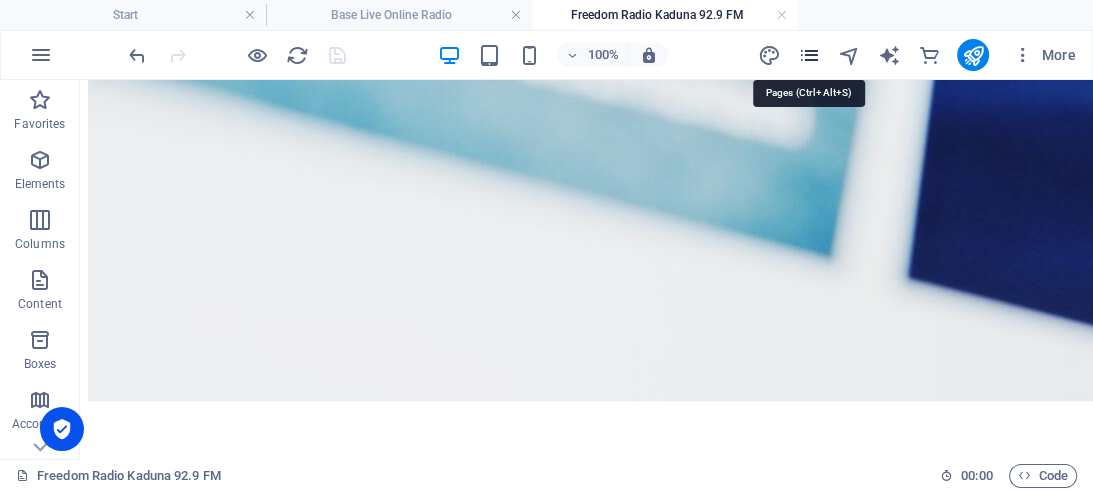 click at bounding box center [808, 55] 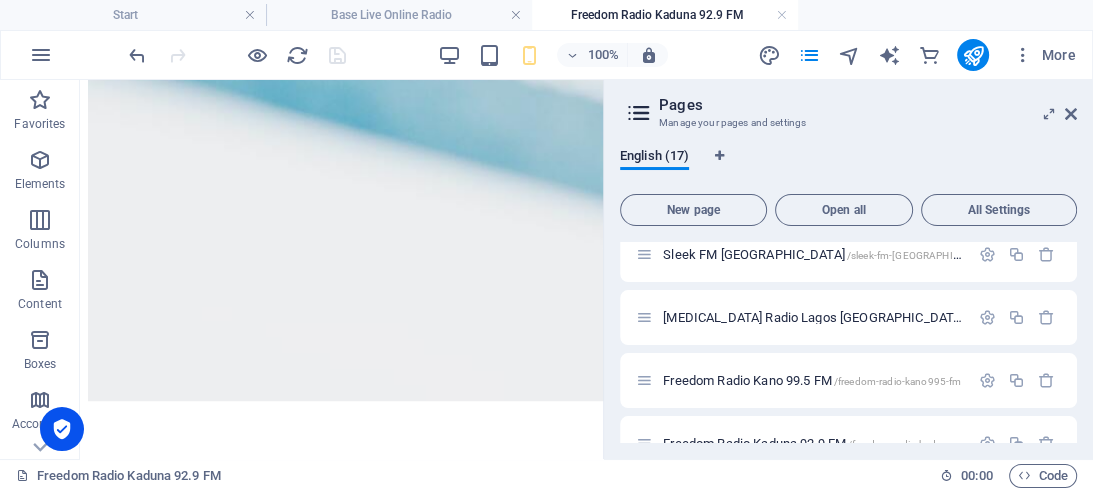 scroll, scrollTop: 547, scrollLeft: 0, axis: vertical 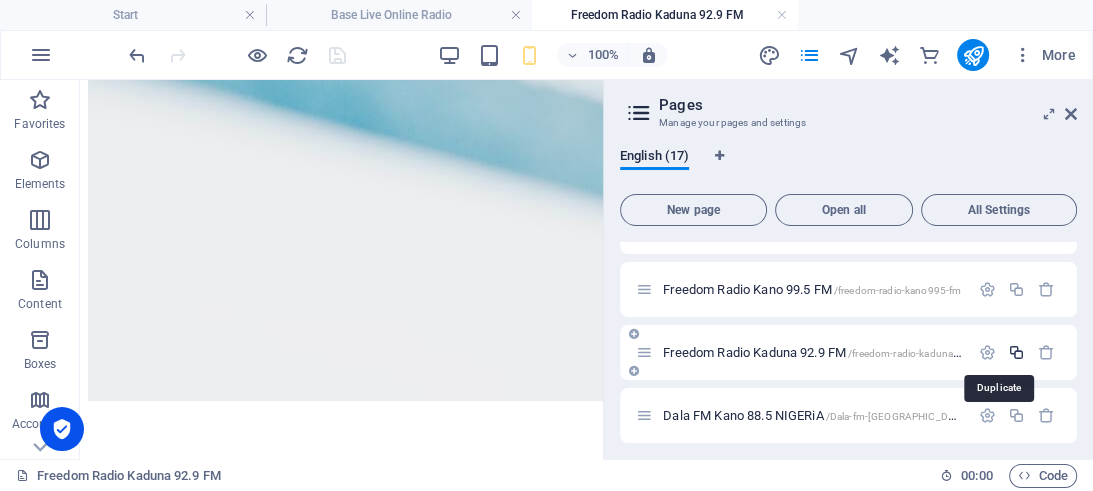 click at bounding box center [1016, 352] 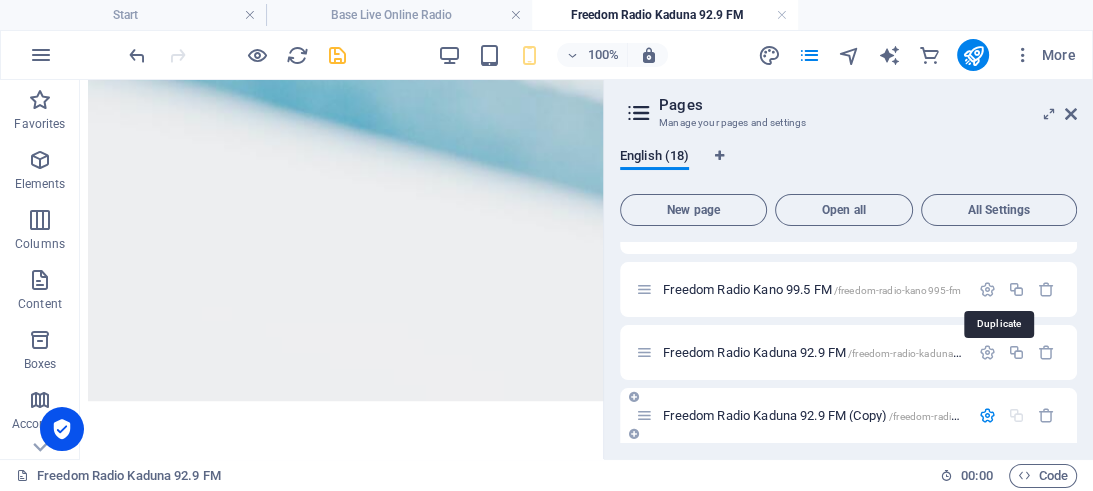scroll, scrollTop: 611, scrollLeft: 0, axis: vertical 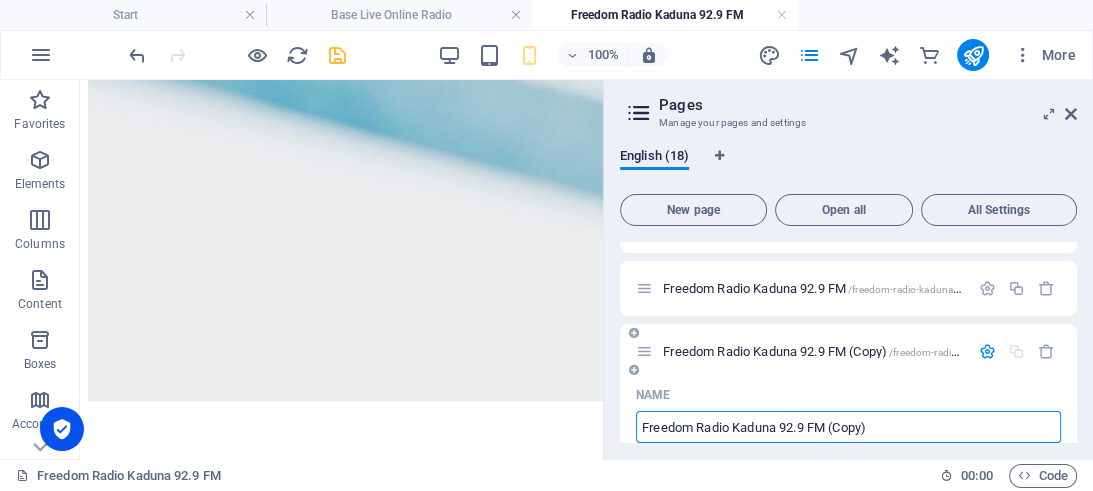 click on "Freedom Radio Kaduna 92.9 FM (Copy)" at bounding box center [848, 427] 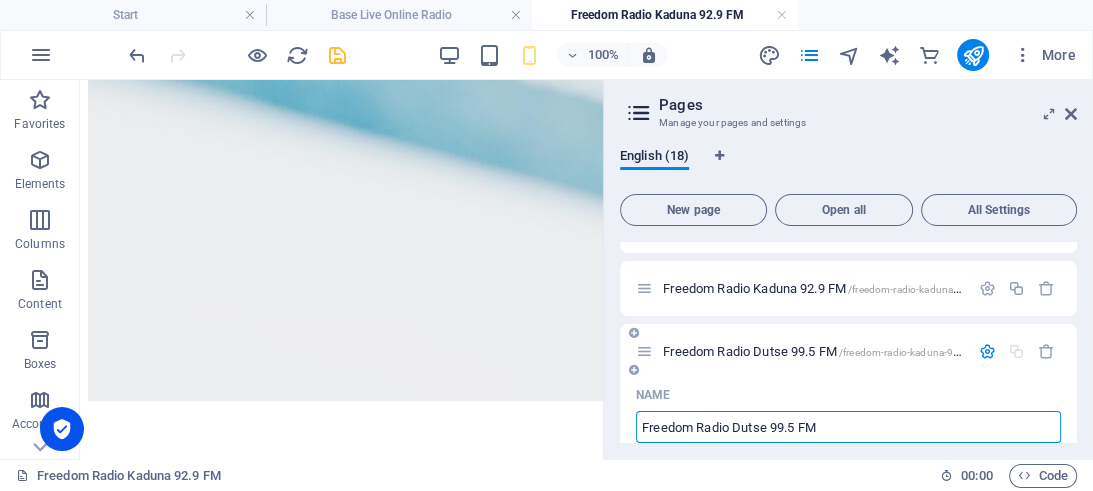 type on "Freedom Radio Dutse 99.5 FM" 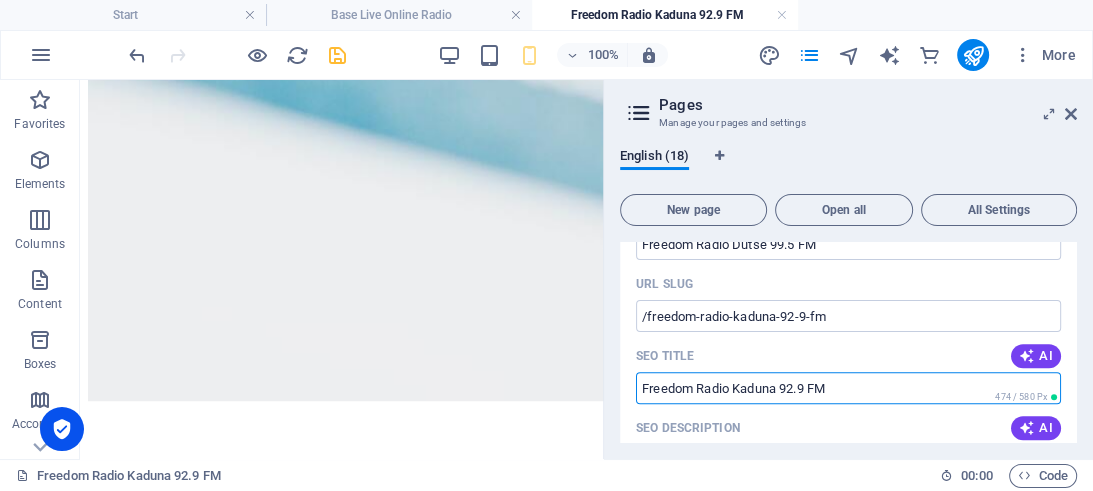 drag, startPoint x: 843, startPoint y: 385, endPoint x: 644, endPoint y: 390, distance: 199.0628 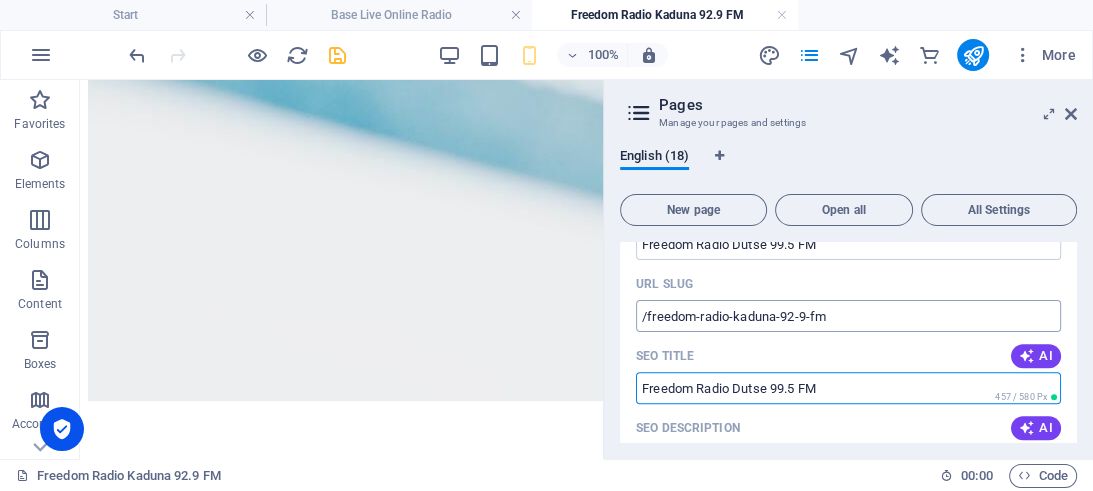 type on "Freedom Radio Dutse 99.5 FM" 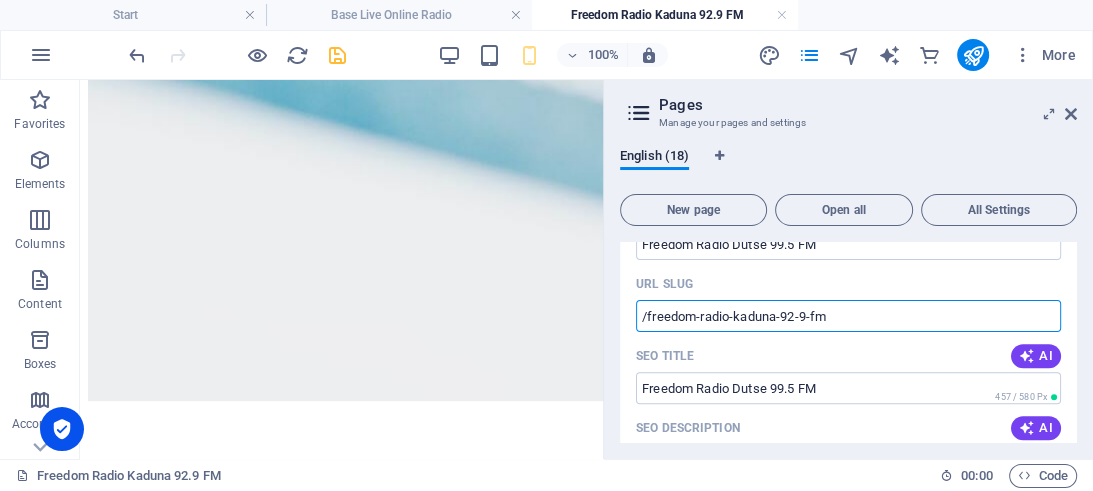 click on "/freedom-radio-kaduna-92-9-fm" at bounding box center [848, 316] 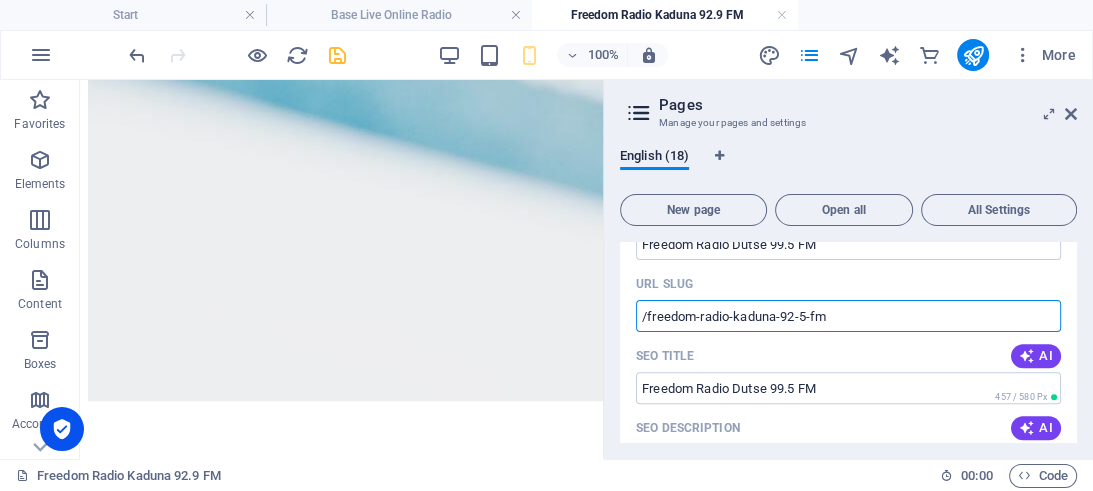 drag, startPoint x: 776, startPoint y: 316, endPoint x: 736, endPoint y: 318, distance: 40.04997 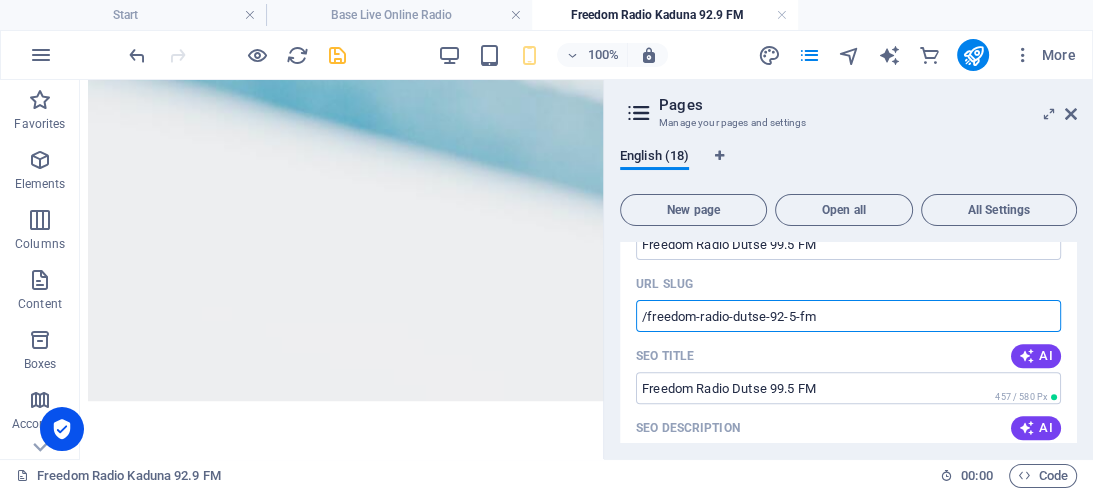 type on "/freedom-radio-dutse-92-5-fm" 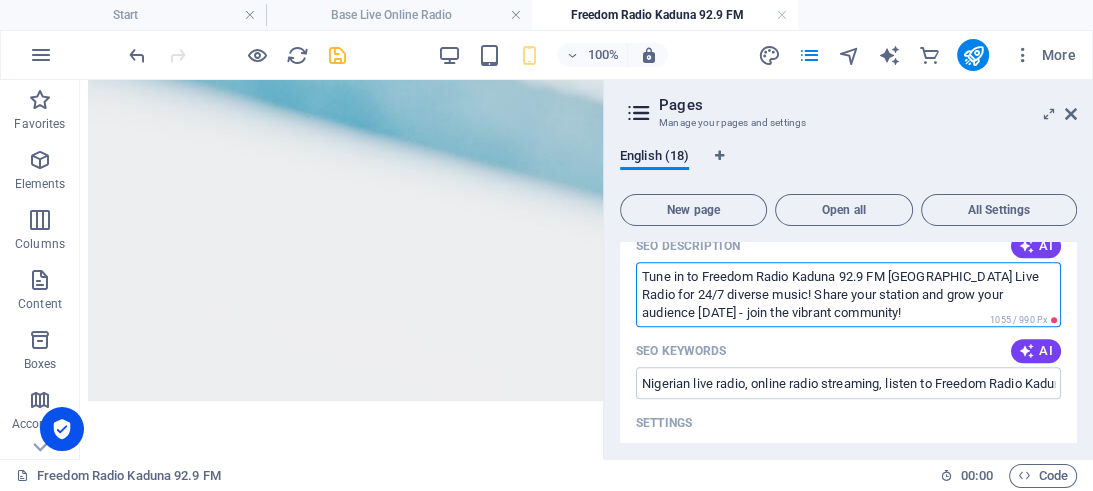 drag, startPoint x: 890, startPoint y: 275, endPoint x: 762, endPoint y: 278, distance: 128.03516 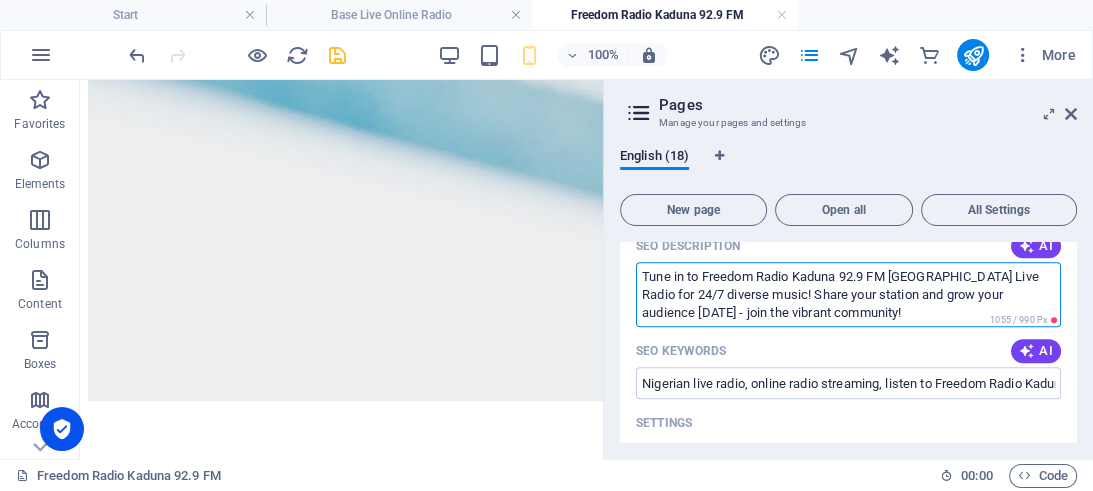 paste on "Freedom Radio Dutse 99.5" 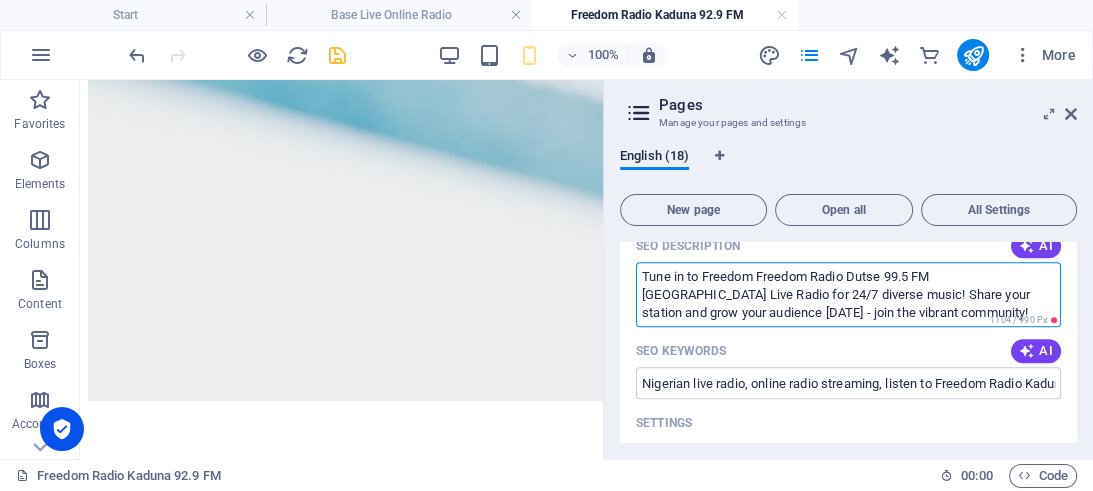 type on "Tune in to Freedom Freedom Radio Dutse 99.5 FM [GEOGRAPHIC_DATA] Live Radio for 24/7 diverse music! Share your station and grow your audience [DATE] - join the vibrant community!" 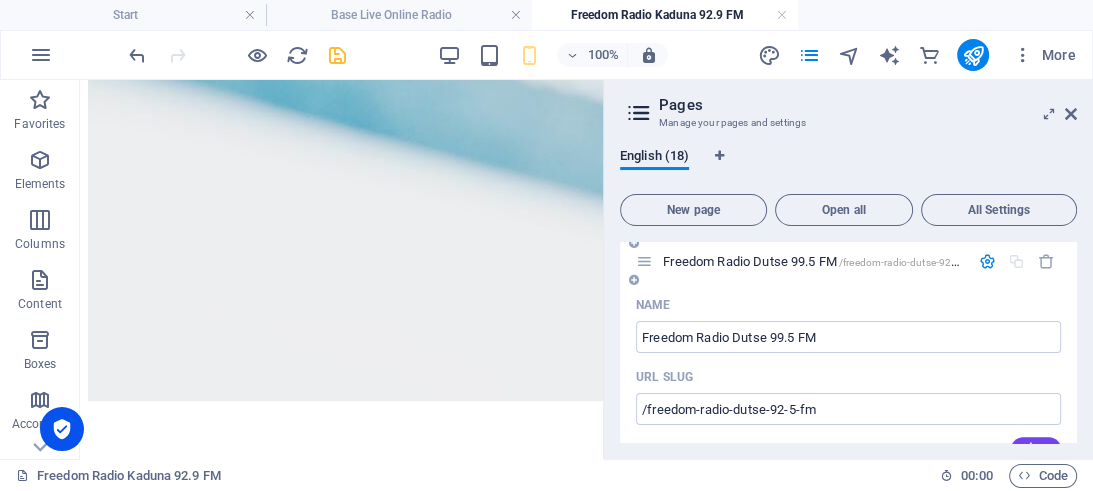 scroll, scrollTop: 794, scrollLeft: 0, axis: vertical 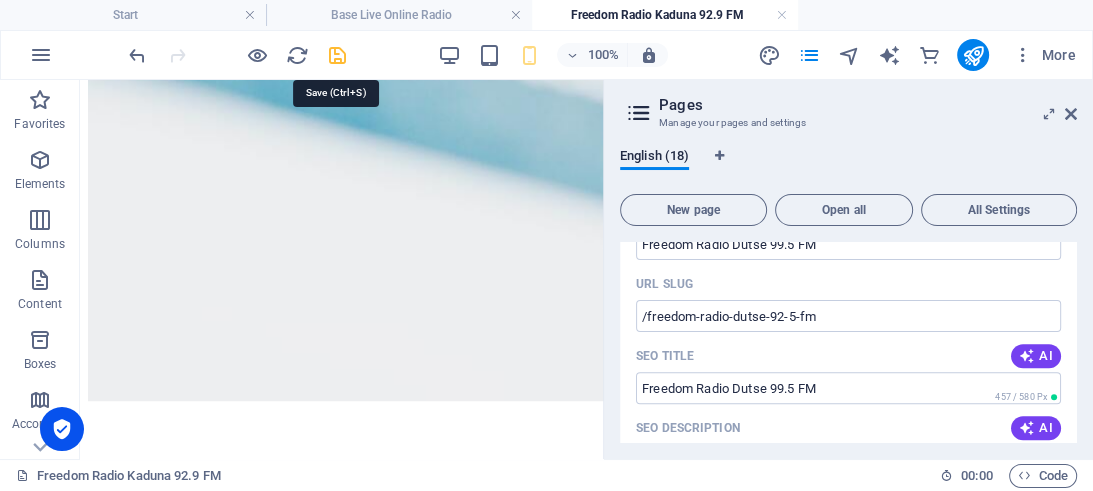 click at bounding box center [337, 55] 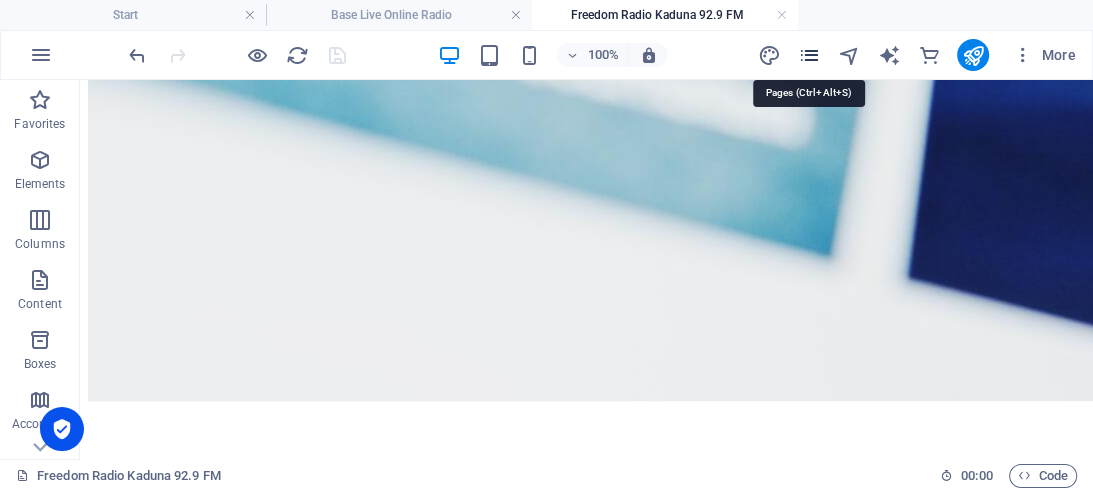 click at bounding box center [808, 55] 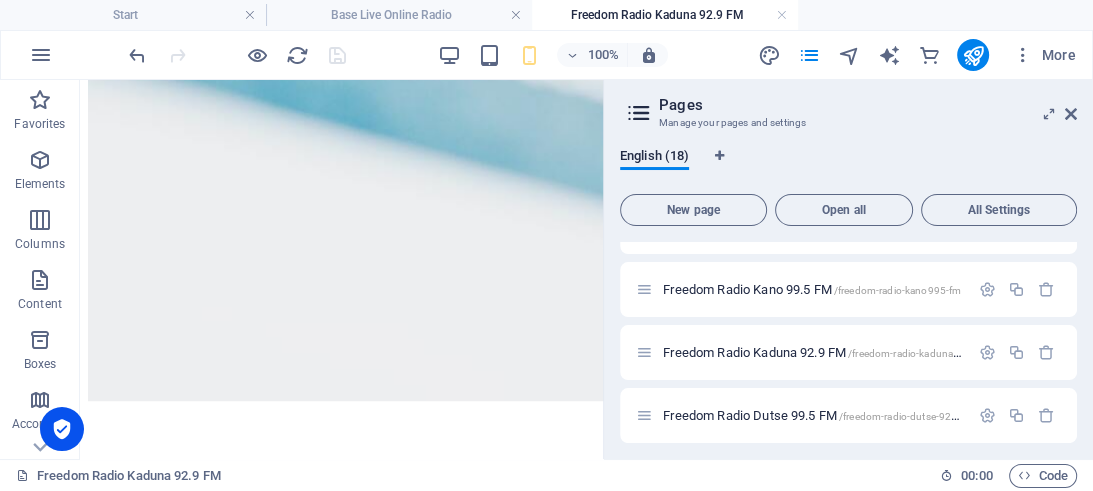 scroll, scrollTop: 638, scrollLeft: 0, axis: vertical 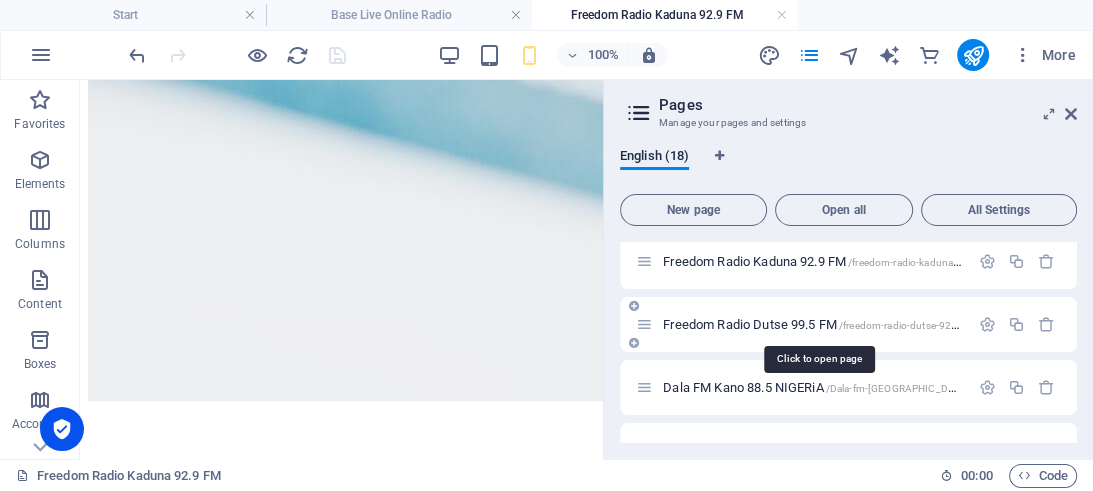 click on "Freedom Radio Dutse 99.5 FM /freedom-radio-dutse-92-5-fm" at bounding box center (819, 324) 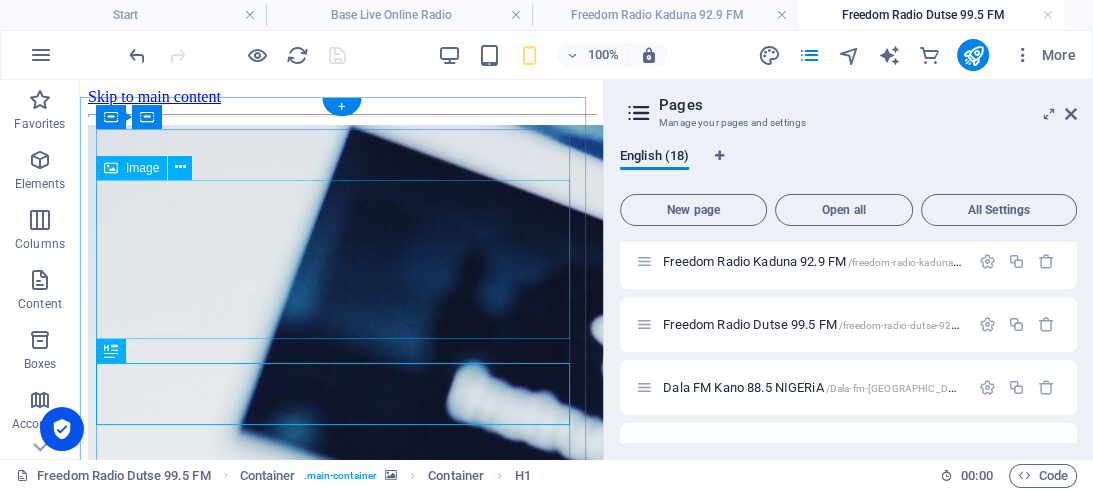 scroll, scrollTop: 0, scrollLeft: 0, axis: both 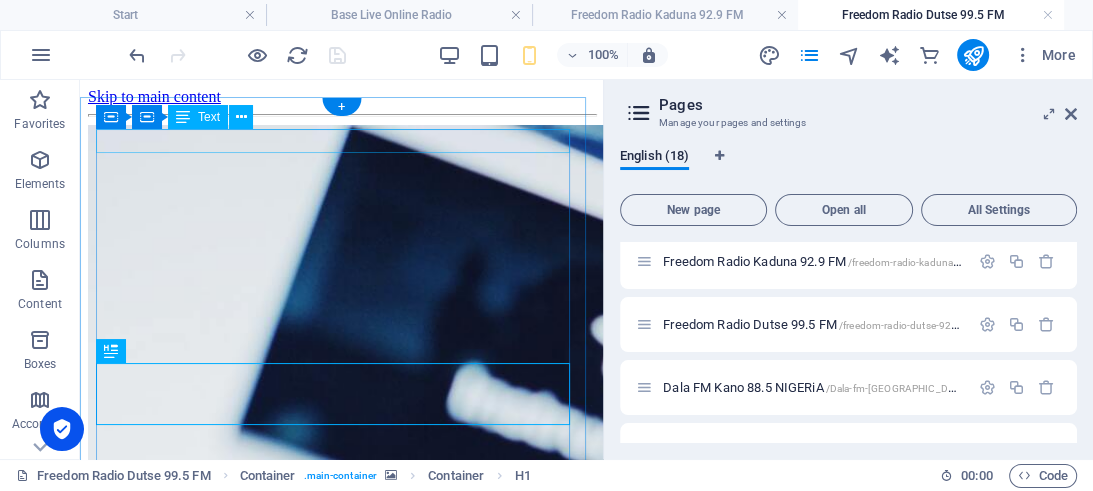click on "Welcome to Freedom Radio Kaduna 92.9 FM, [GEOGRAPHIC_DATA]!" at bounding box center (341, 2366) 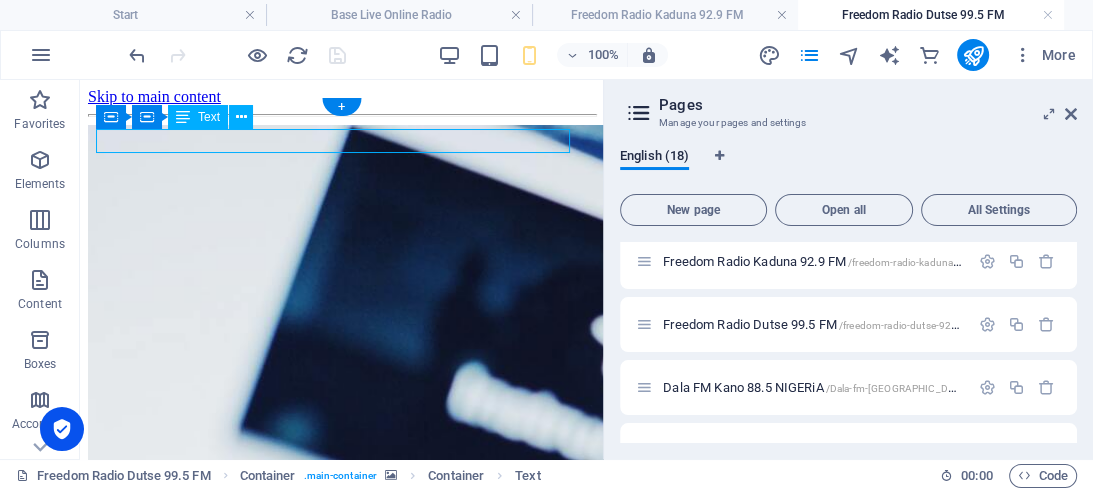 click on "Welcome to Freedom Radio Kaduna 92.9 FM, [GEOGRAPHIC_DATA]!" at bounding box center (341, 2366) 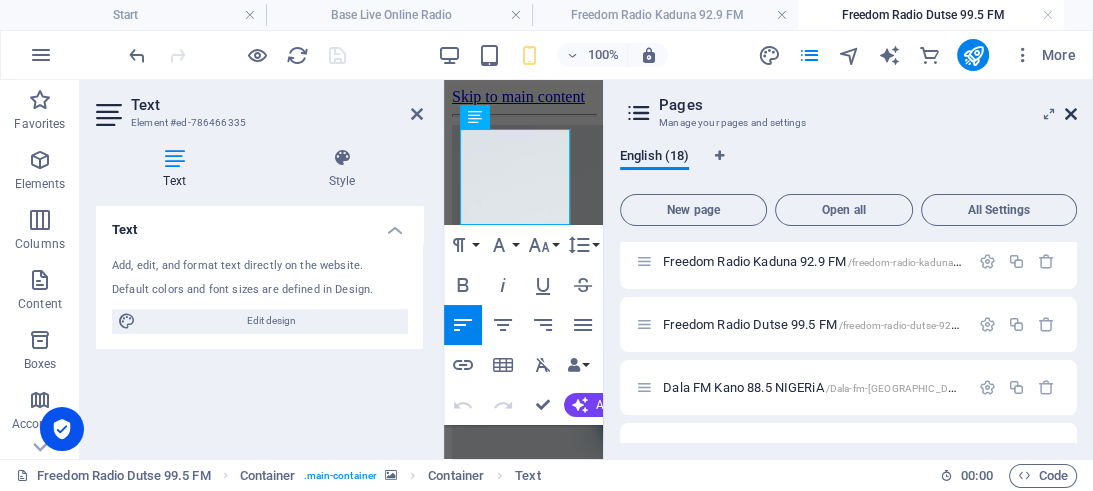 drag, startPoint x: 1069, startPoint y: 112, endPoint x: 186, endPoint y: 60, distance: 884.52985 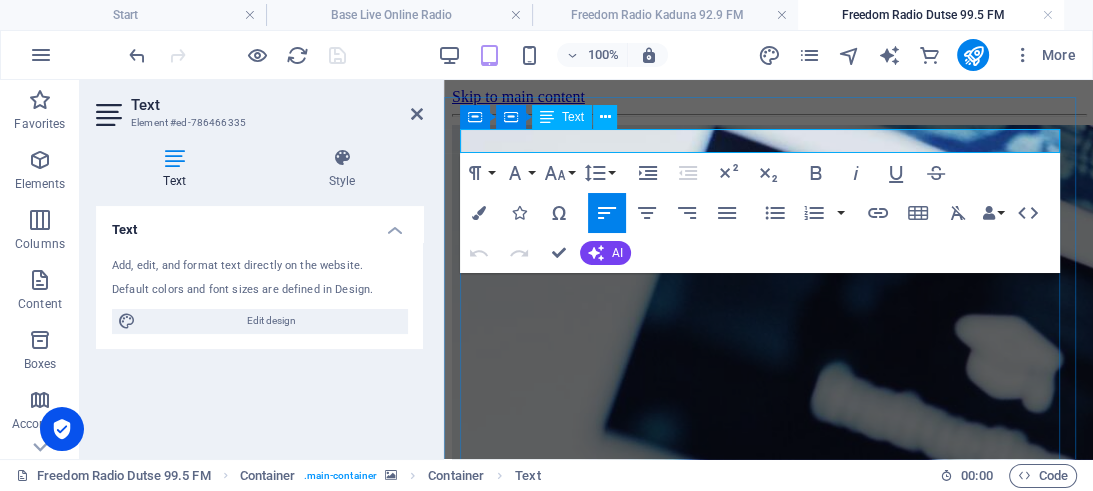 drag, startPoint x: 776, startPoint y: 141, endPoint x: 552, endPoint y: 140, distance: 224.00223 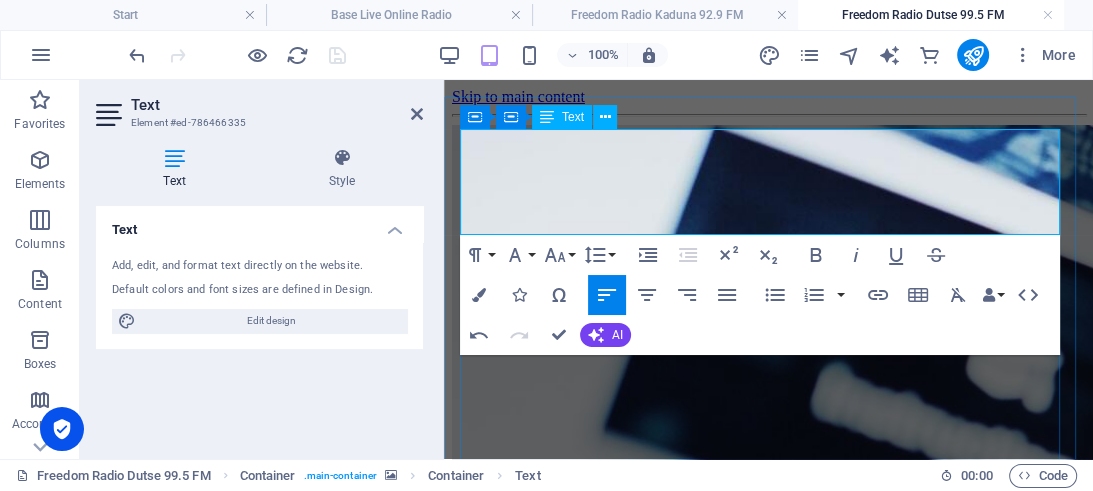 click on "Freedom Radio Dutse 99.5 FM" at bounding box center [768, 2253] 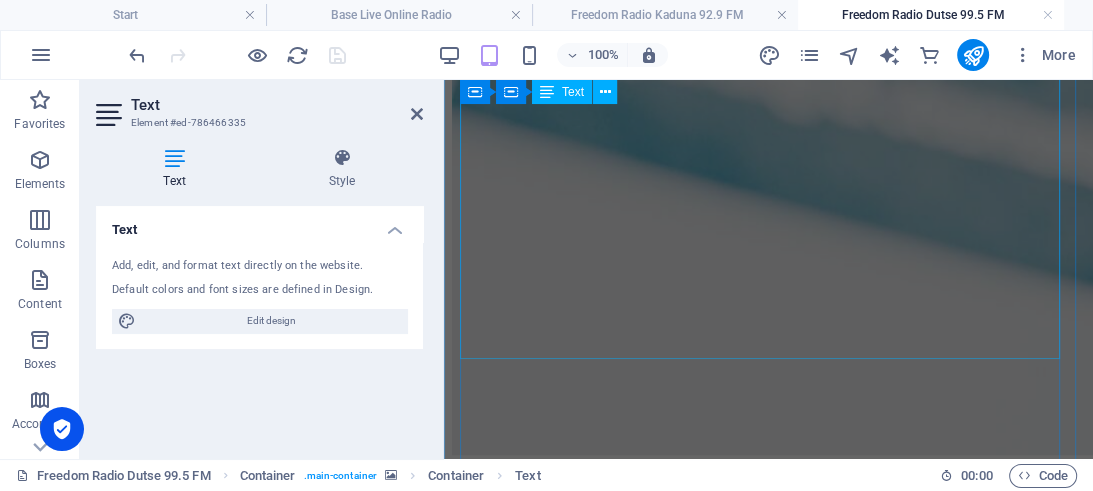 scroll, scrollTop: 633, scrollLeft: 0, axis: vertical 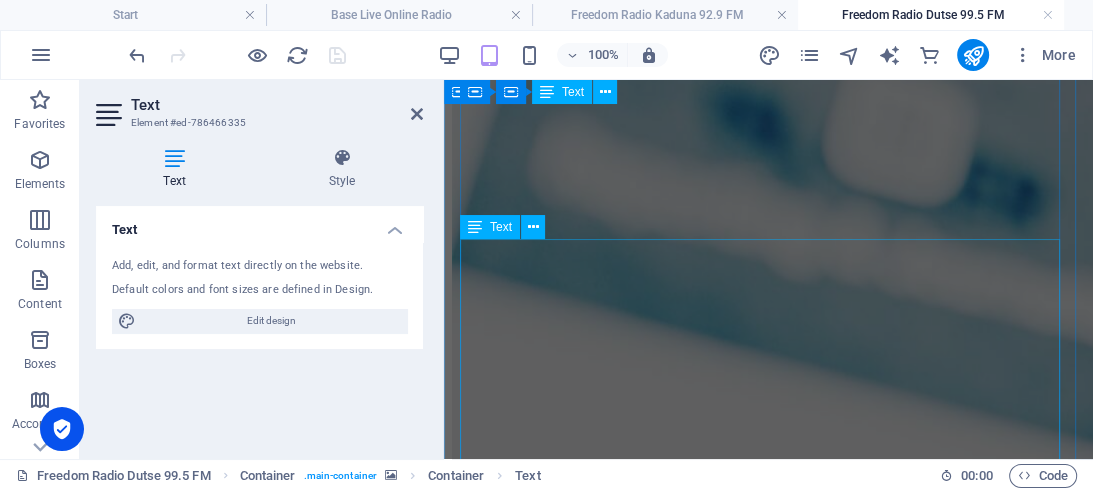 click on "Tune in to Freedom Radio Kaduna 92.9 FM [GEOGRAPHIC_DATA] and immerse yourself in the vibrant and captivating sounds of our diverse music selection! We broadcast in our local language! Whether you are at home or on the go, you can easily listen live to our exciting broadcasts, either online or on your mobile device. This means you can enjoy our engaging content and dynamic playlists from the comfort of your own space or while traveling, no matter where you are in the world.  At Freedom Radio Kaduna 92.9 FM, we take immense pride in curating a fantastic variety of local musical tracks and live news interviews, that cater to all kinds of tastes and preferences. With our broadcasts streaming 24 hours a day, 7 days a week, there is always something fresh and exciting to discover. We invite you to join us for an unforgettable audio experience that not only keeps you entertained but also connects you to the heart and soul of our community around the clock. Tune in [DATE] and let the music move you!" at bounding box center (768, 2348) 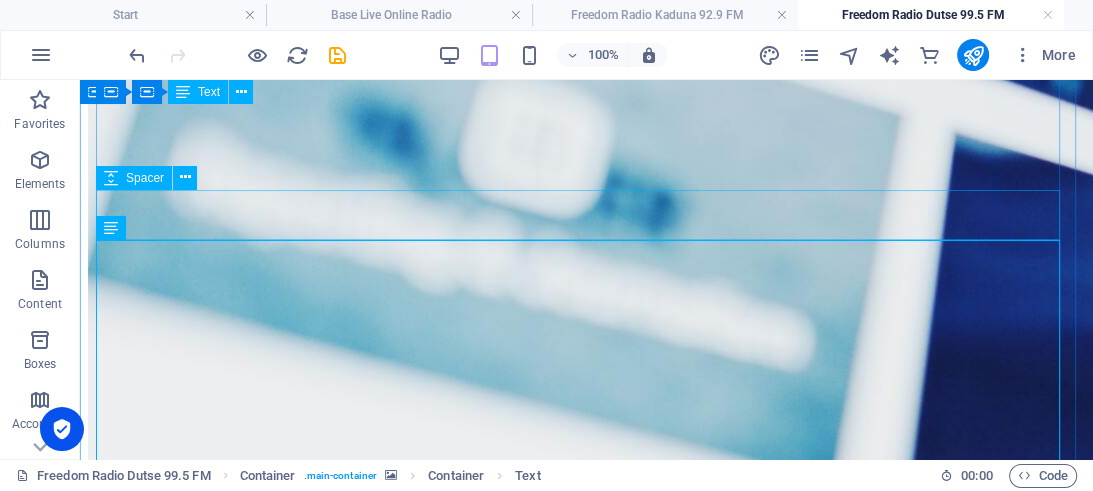 scroll, scrollTop: 711, scrollLeft: 0, axis: vertical 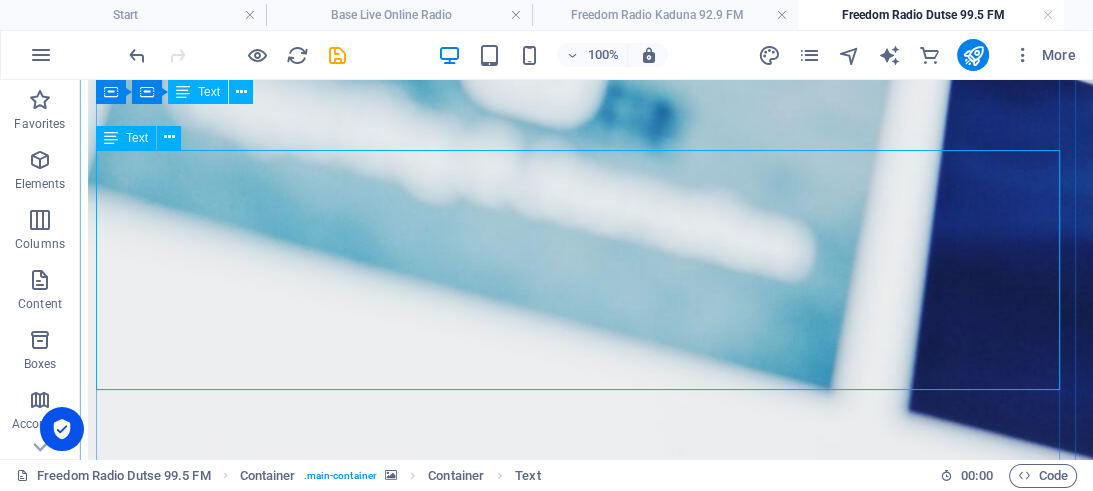 click on "Tune in to Freedom Radio Kaduna 92.9 FM [GEOGRAPHIC_DATA] and immerse yourself in the vibrant and captivating sounds of our diverse music selection! We broadcast in our local language! Whether you are at home or on the go, you can easily listen live to our exciting broadcasts, either online or on your mobile device. This means you can enjoy our engaging content and dynamic playlists from the comfort of your own space or while traveling, no matter where you are in the world.  At Freedom Radio Kaduna 92.9 FM, we take immense pride in curating a fantastic variety of local musical tracks and live news interviews, that cater to all kinds of tastes and preferences. With our broadcasts streaming 24 hours a day, 7 days a week, there is always something fresh and exciting to discover. We invite you to join us for an unforgettable audio experience that not only keeps you entertained but also connects you to the heart and soul of our community around the clock. Tune in [DATE] and let the music move you!" at bounding box center (586, 2073) 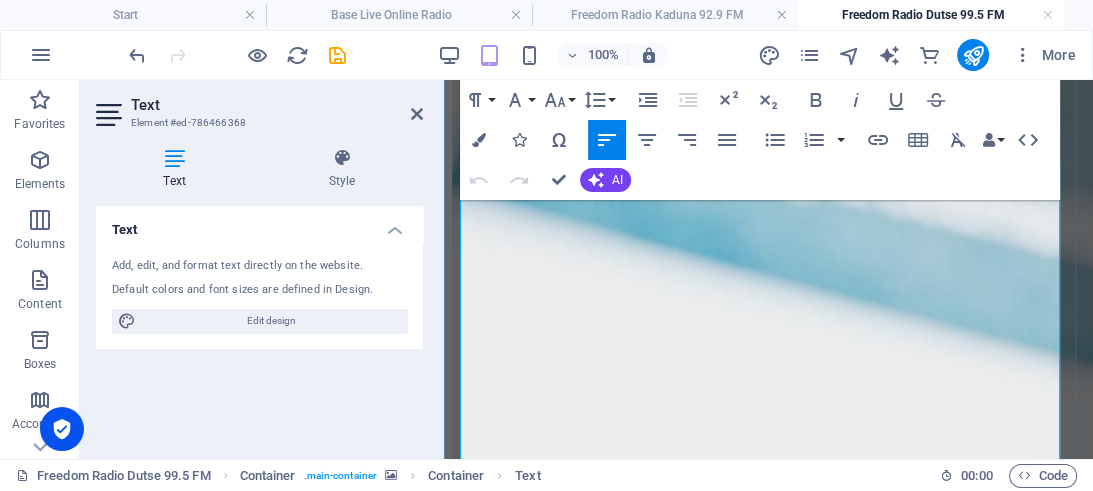 click on "Tune in to Freedom Radio Kaduna 92.9 FM [GEOGRAPHIC_DATA] and immerse yourself in the vibrant and captivating sounds of our diverse music selection! We broadcast in our local language! Whether you are at home or on the go, you can easily listen live to our exciting broadcasts, either online or on your mobile device. This means you can enjoy our engaging content and dynamic playlists from the comfort of your own space or while traveling, no matter where you are in the world.  At Freedom Radio Kaduna 92.9 FM, we take immense pride in curating a fantastic variety of local musical tracks and live news interviews, that cater to all kinds of tastes and preferences. With our broadcasts streaming 24 hours a day, 7 days a week, there is always something fresh and exciting to discover. We invite you to join us for an unforgettable audio experience that not only keeps you entertained but also connects you to the heart and soul of our community around the clock. Tune in [DATE] and let the music move you!" at bounding box center (768, 2132) 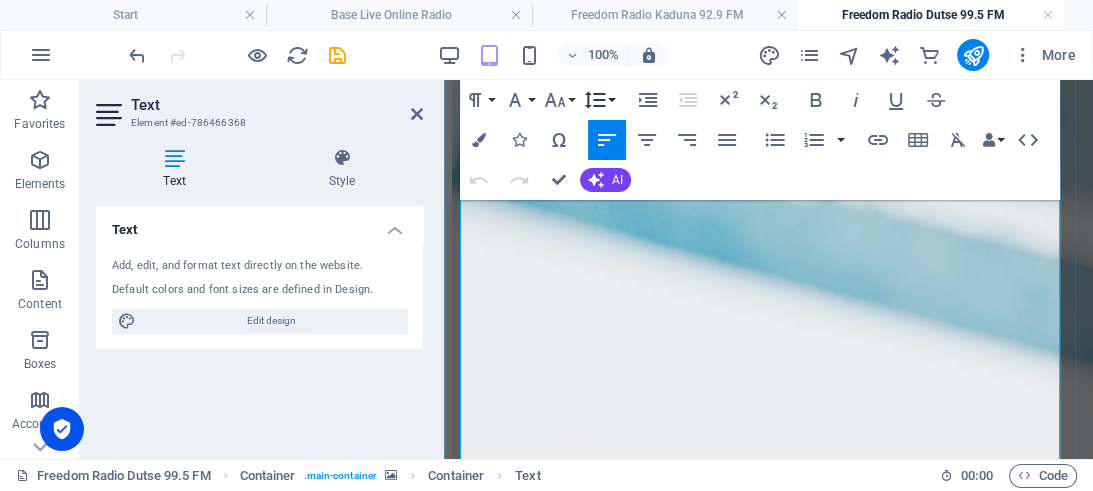 scroll, scrollTop: 500, scrollLeft: 0, axis: vertical 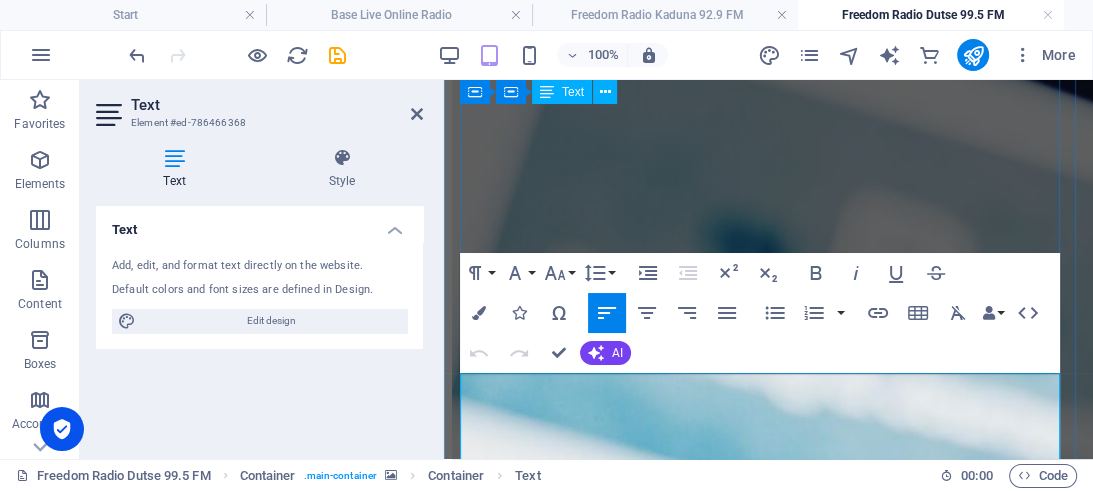 drag, startPoint x: 764, startPoint y: 383, endPoint x: 538, endPoint y: 383, distance: 226 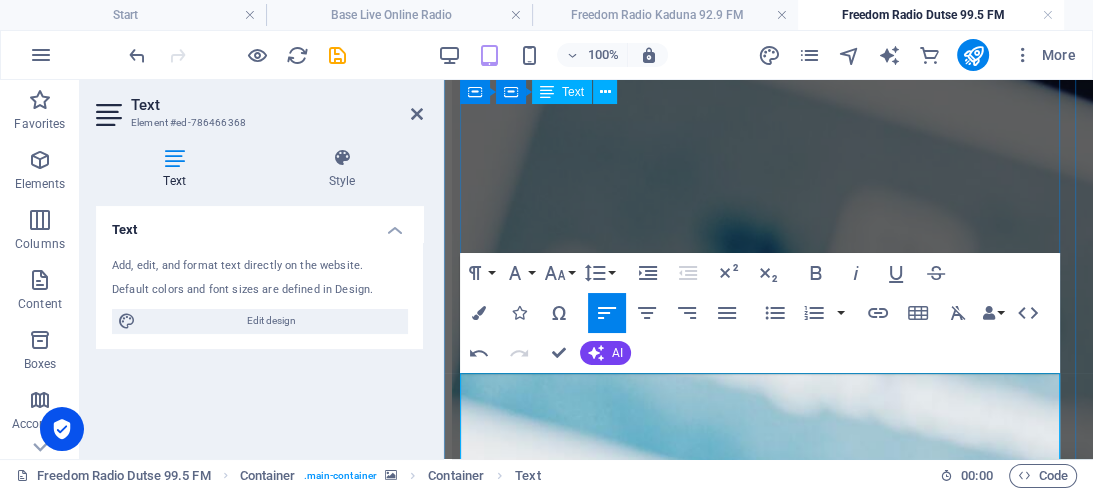 click on "Freedom Radio Dutse 99.5 FM" at bounding box center [768, 2485] 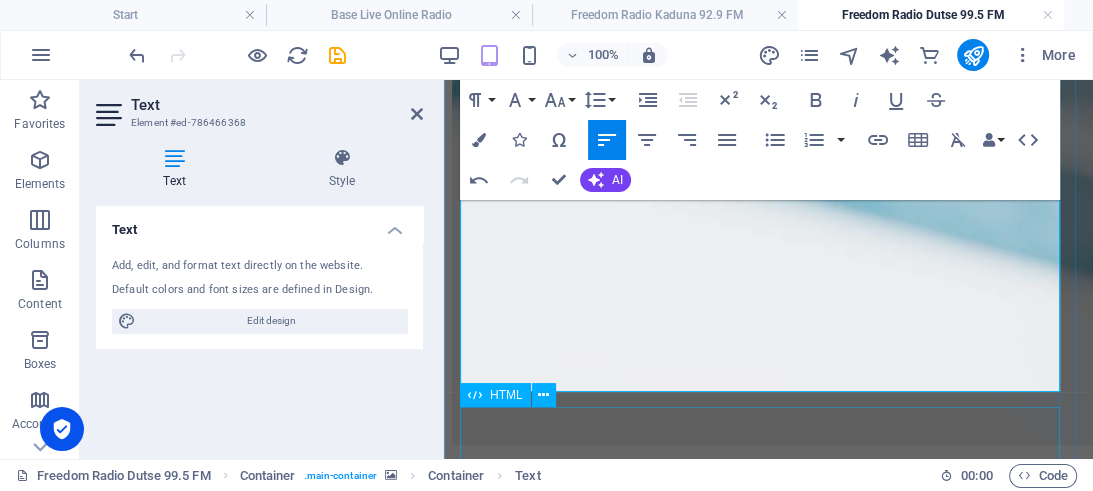 scroll, scrollTop: 816, scrollLeft: 0, axis: vertical 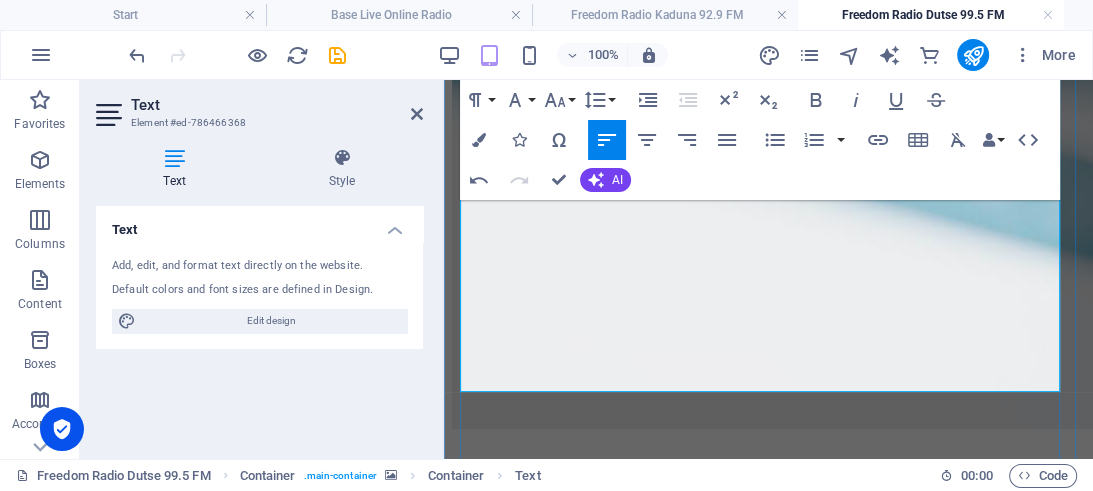 drag, startPoint x: 707, startPoint y: 234, endPoint x: 481, endPoint y: 241, distance: 226.10838 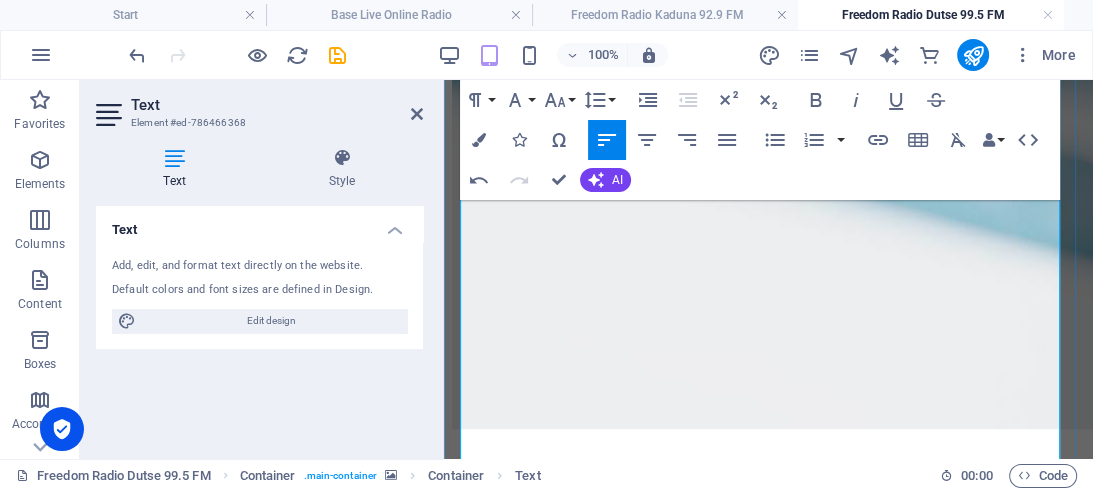 click on "Freedom Radio Dutse 99.5 FM" at bounding box center [768, 2295] 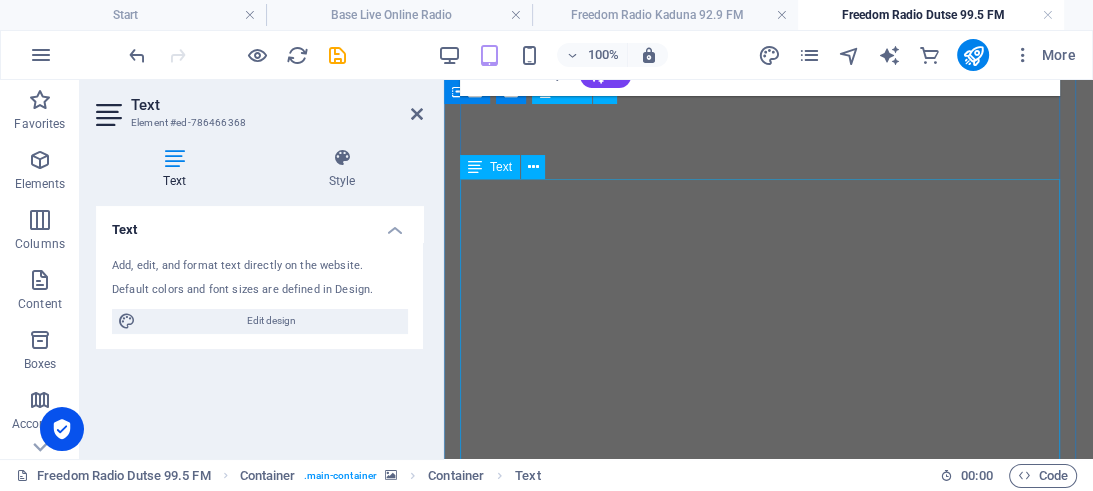 scroll, scrollTop: 1239, scrollLeft: 0, axis: vertical 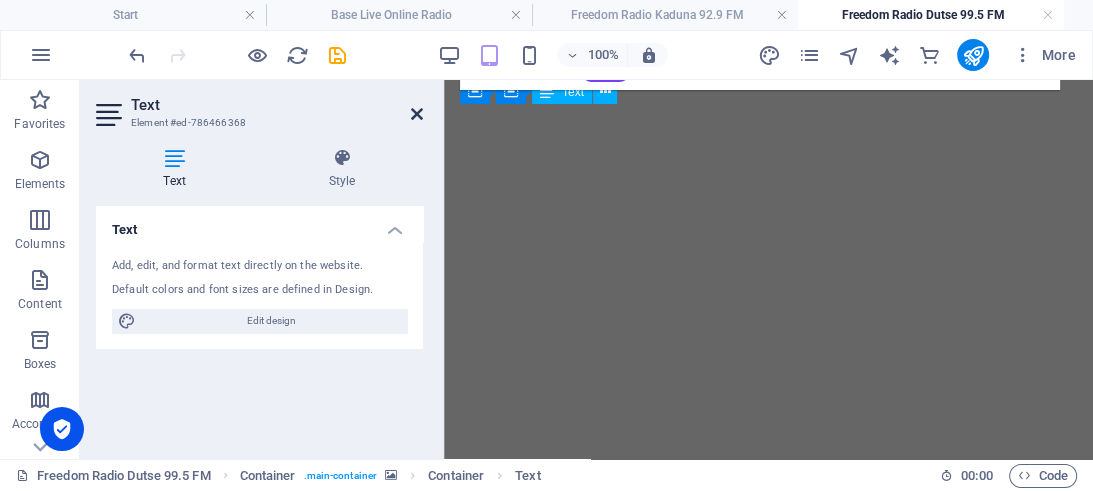 drag, startPoint x: 414, startPoint y: 113, endPoint x: 330, endPoint y: 41, distance: 110.63454 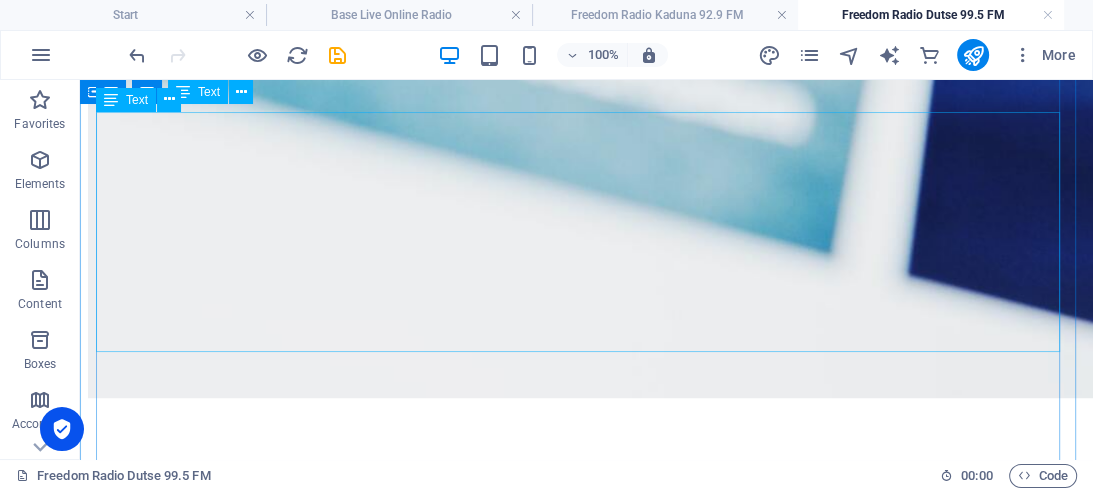 scroll, scrollTop: 1028, scrollLeft: 0, axis: vertical 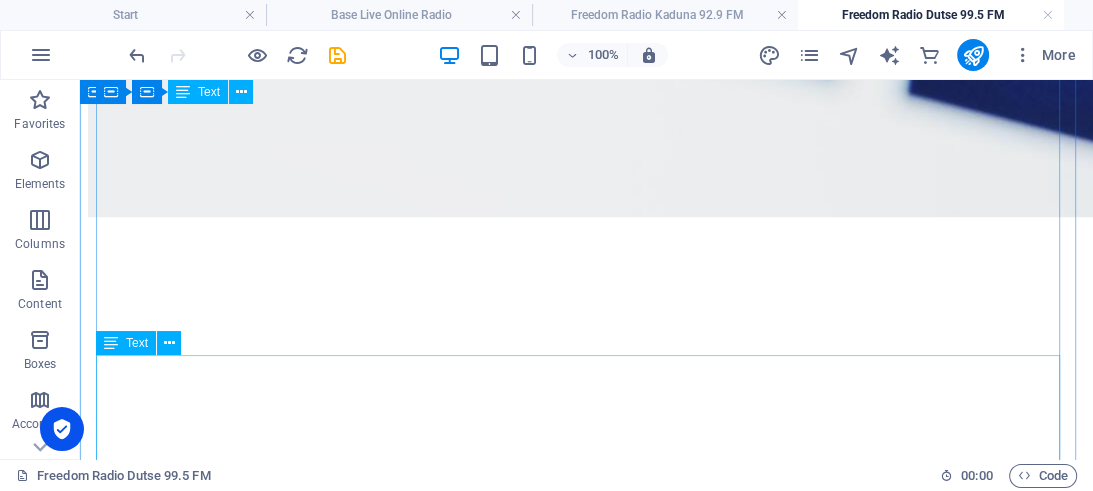 click on "### About [GEOGRAPHIC_DATA], [GEOGRAPHIC_DATA] [GEOGRAPHIC_DATA] is a vibrant city located in the north-central region of [GEOGRAPHIC_DATA], known for its rich cultural heritage and historical significance. It serves as the capital of [GEOGRAPHIC_DATA] and plays a crucial role in the socio-economic development of the area. The city boasts a diverse population, comprised of various ethnic groups and religious communities, which contributes to its unique cultural tapestry.  Historically, [PERSON_NAME] has played a pivotal role in Nigeria's development, especially during the colonial era. Its strategic location along major transportation routes has made it a center for commerce and trade. [DATE], [GEOGRAPHIC_DATA] continues to be an important industrial hub, with several industries, educational institutions, and government offices situated in the city." at bounding box center (586, 2268) 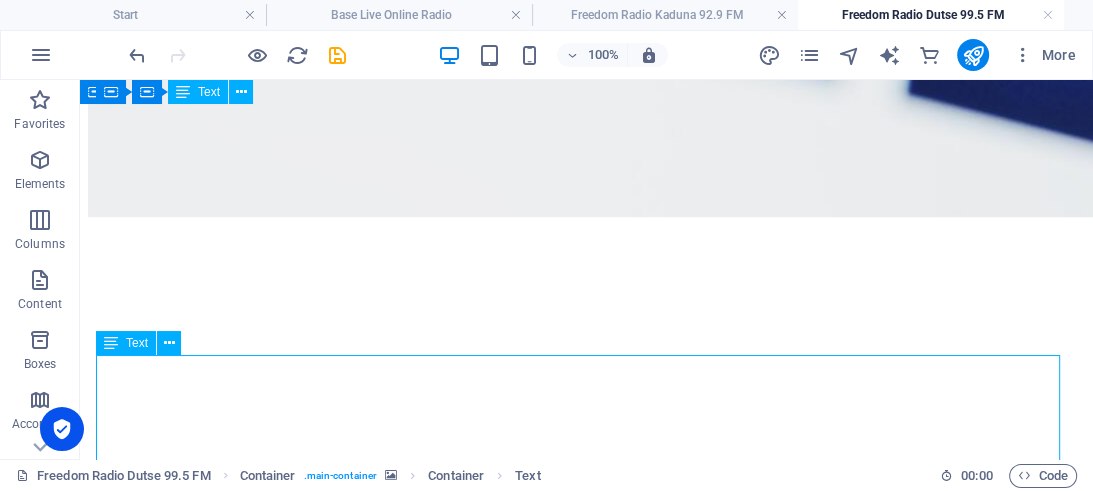 click on "### About [GEOGRAPHIC_DATA], [GEOGRAPHIC_DATA] [GEOGRAPHIC_DATA] is a vibrant city located in the north-central region of [GEOGRAPHIC_DATA], known for its rich cultural heritage and historical significance. It serves as the capital of [GEOGRAPHIC_DATA] and plays a crucial role in the socio-economic development of the area. The city boasts a diverse population, comprised of various ethnic groups and religious communities, which contributes to its unique cultural tapestry.  Historically, [PERSON_NAME] has played a pivotal role in Nigeria's development, especially during the colonial era. Its strategic location along major transportation routes has made it a center for commerce and trade. [DATE], [GEOGRAPHIC_DATA] continues to be an important industrial hub, with several industries, educational institutions, and government offices situated in the city." at bounding box center [586, 2268] 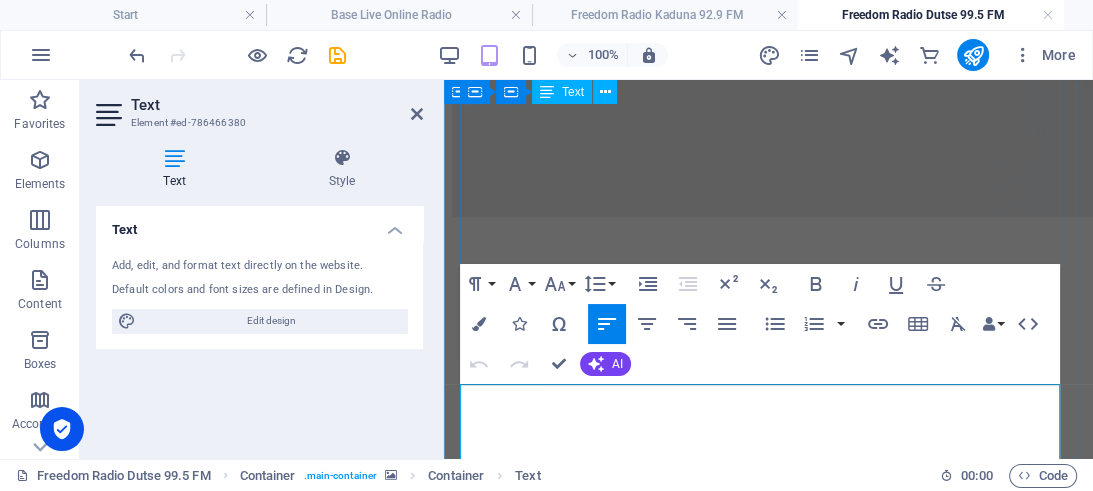 click on "### About [GEOGRAPHIC_DATA], [GEOGRAPHIC_DATA] [GEOGRAPHIC_DATA] is a vibrant city located in the north-central region of [GEOGRAPHIC_DATA], known for its rich cultural heritage and historical significance. It serves as the capital of [GEOGRAPHIC_DATA] and plays a crucial role in the socio-economic development of the area. The city boasts a diverse population, comprised of various ethnic groups and religious communities, which contributes to its unique cultural tapestry.  Historically, [PERSON_NAME] has played a pivotal role in Nigeria's development, especially during the colonial era. Its strategic location along major transportation routes has made it a center for commerce and trade. [DATE], [GEOGRAPHIC_DATA] continues to be an important industrial hub, with several industries, educational institutions, and government offices situated in the city." at bounding box center [768, 2337] 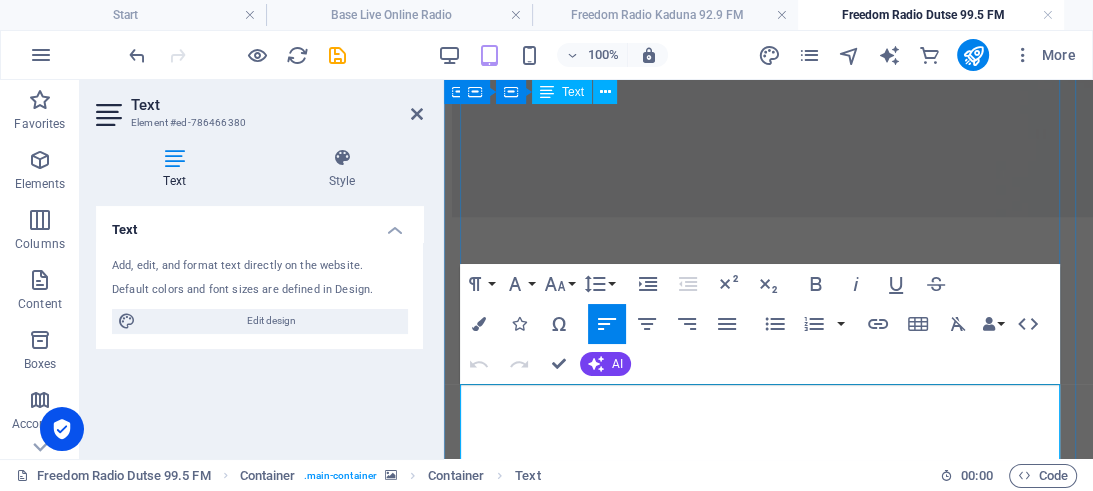 drag, startPoint x: 594, startPoint y: 399, endPoint x: 546, endPoint y: 397, distance: 48.04165 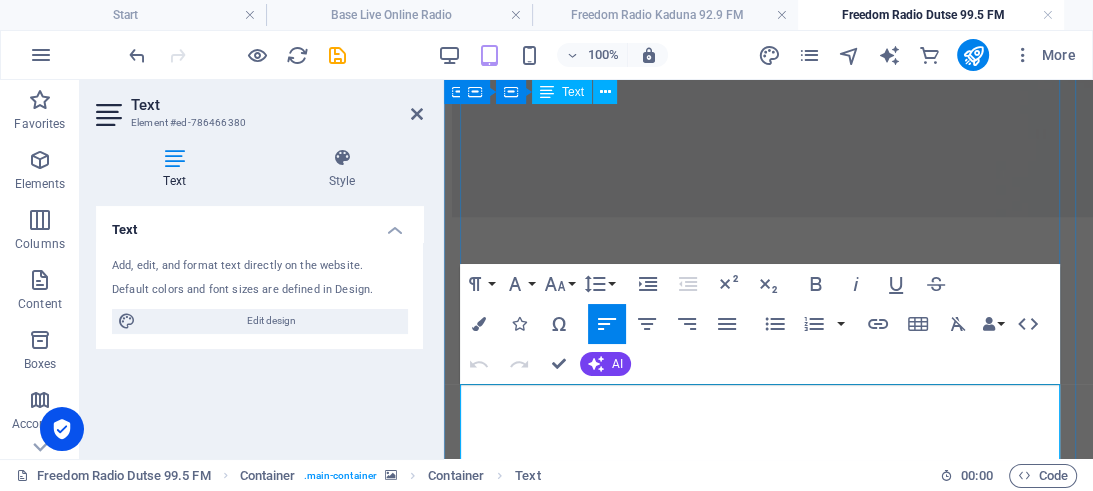 type 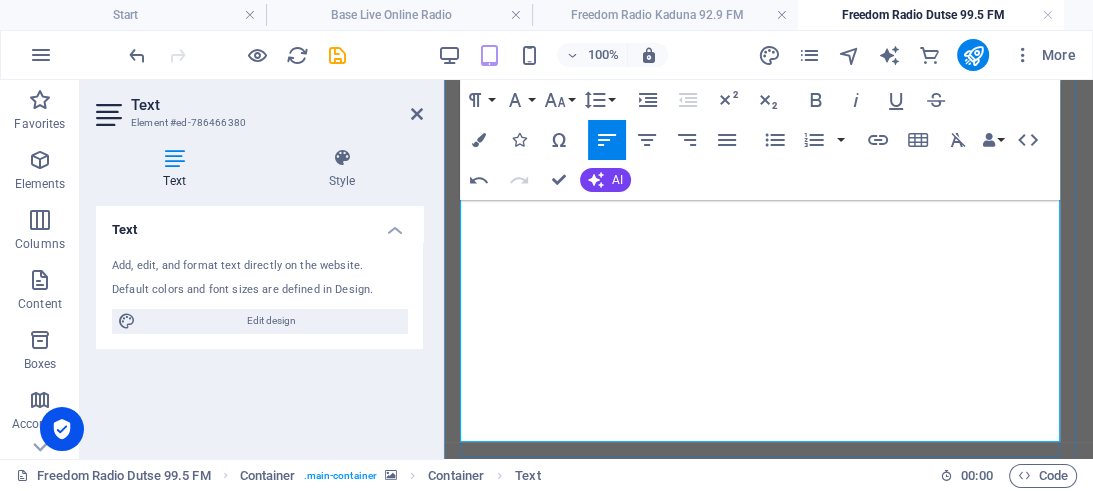 scroll, scrollTop: 1556, scrollLeft: 0, axis: vertical 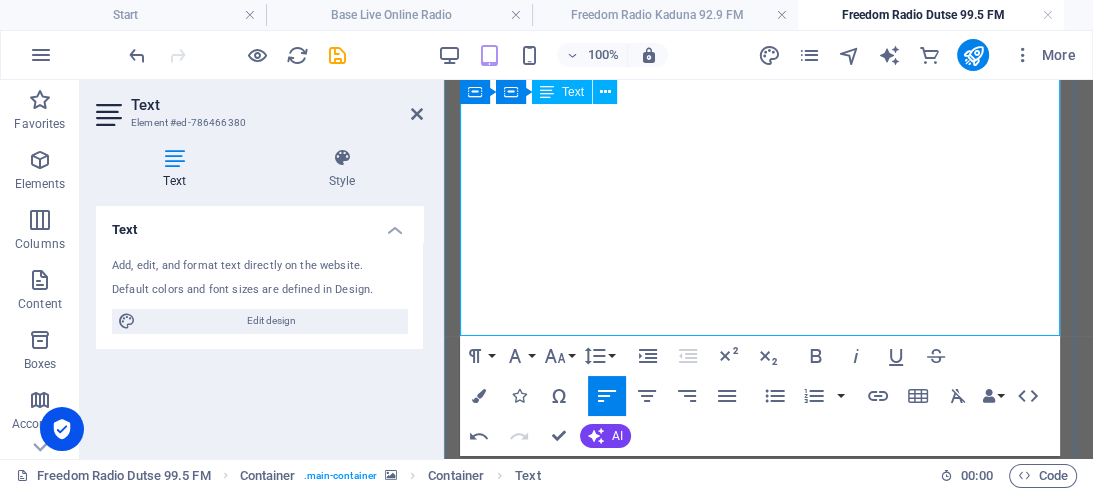 drag, startPoint x: 464, startPoint y: 233, endPoint x: 671, endPoint y: 315, distance: 222.64995 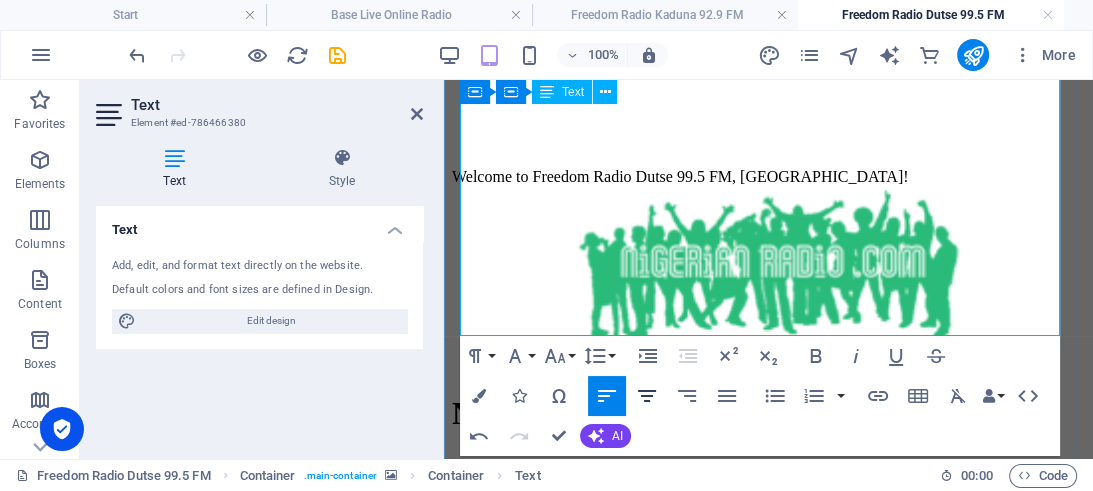 scroll, scrollTop: 1236, scrollLeft: 0, axis: vertical 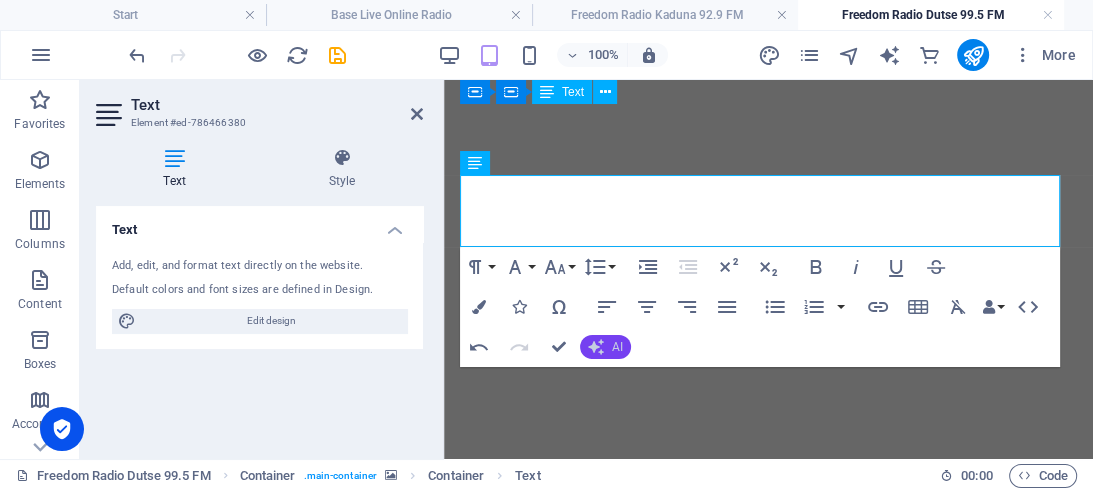click on "AI" at bounding box center [605, 347] 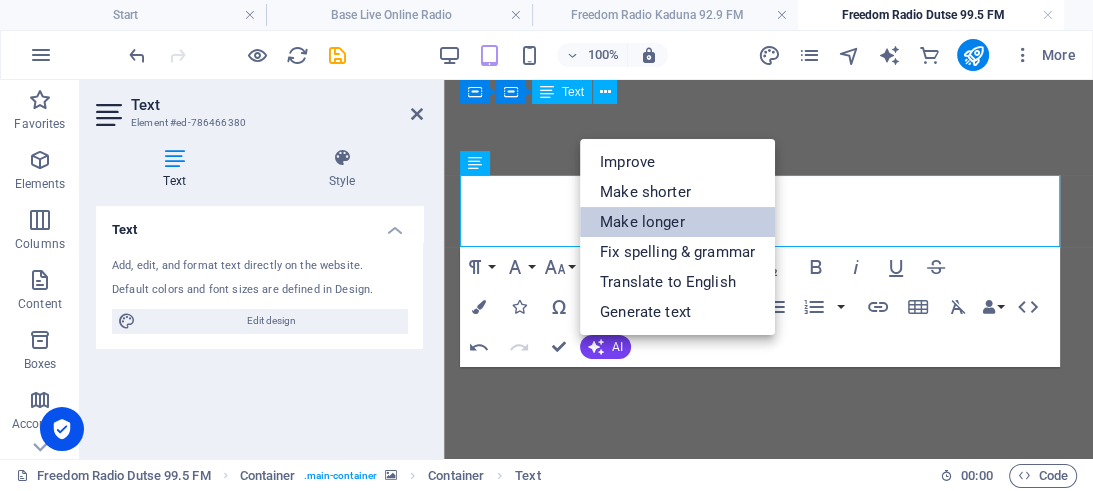 click on "Make longer" at bounding box center (677, 222) 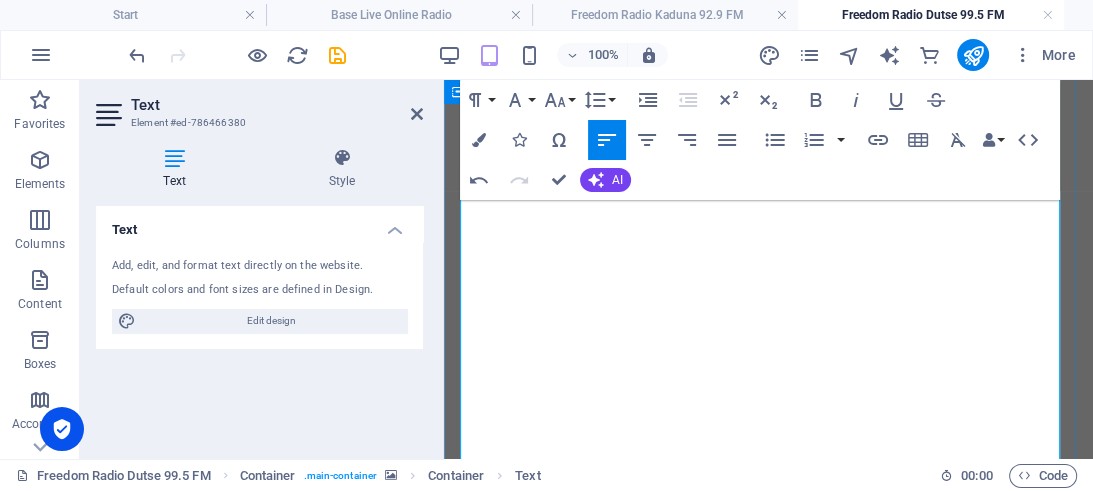 scroll, scrollTop: 1220, scrollLeft: 0, axis: vertical 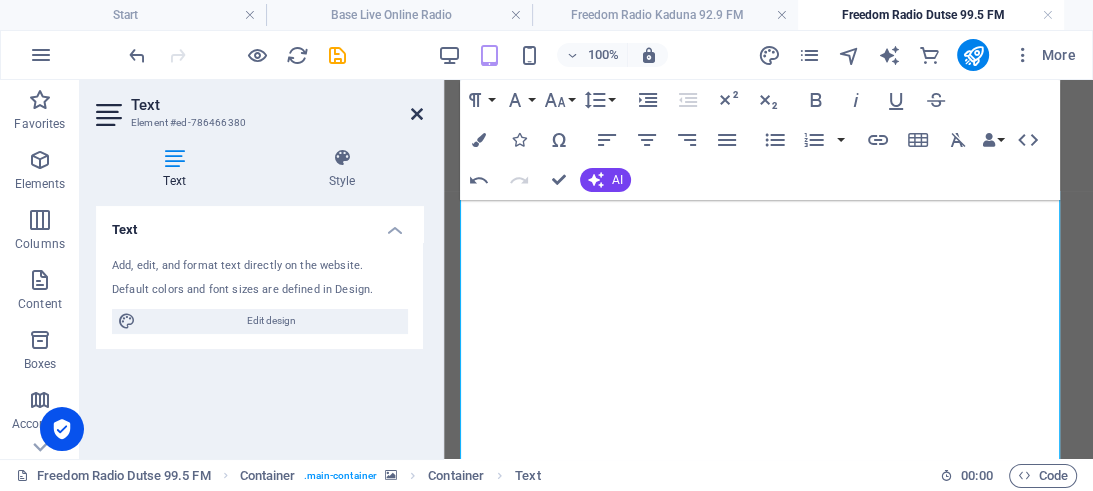 drag, startPoint x: 414, startPoint y: 111, endPoint x: 319, endPoint y: 50, distance: 112.898186 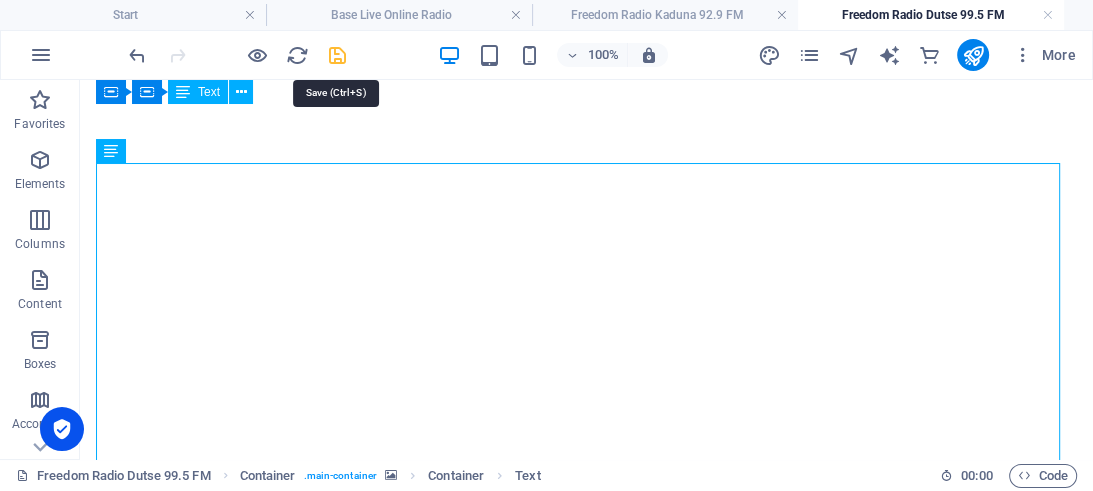 click at bounding box center (337, 55) 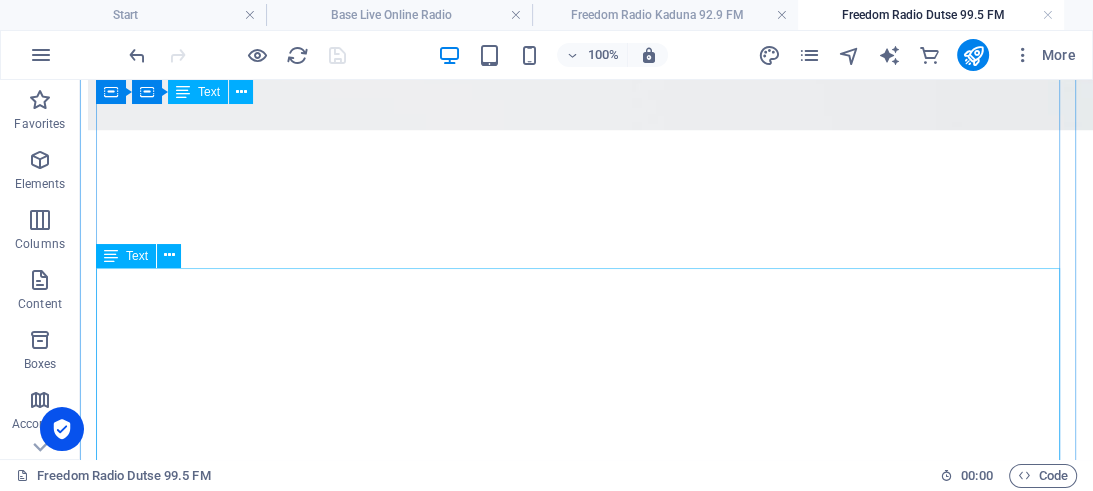 scroll, scrollTop: 1009, scrollLeft: 0, axis: vertical 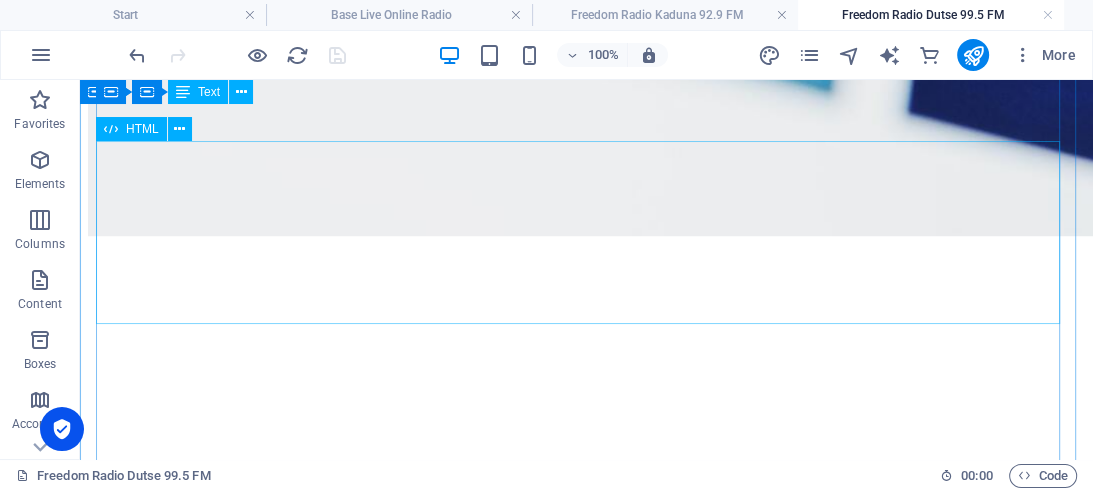 click on "Freedom Radio Kaduna 92.9 FM [GEOGRAPHIC_DATA]
Your browser does not support the audio element.
Streaming live Afrobeats, Highlife, and more!" at bounding box center (586, 2032) 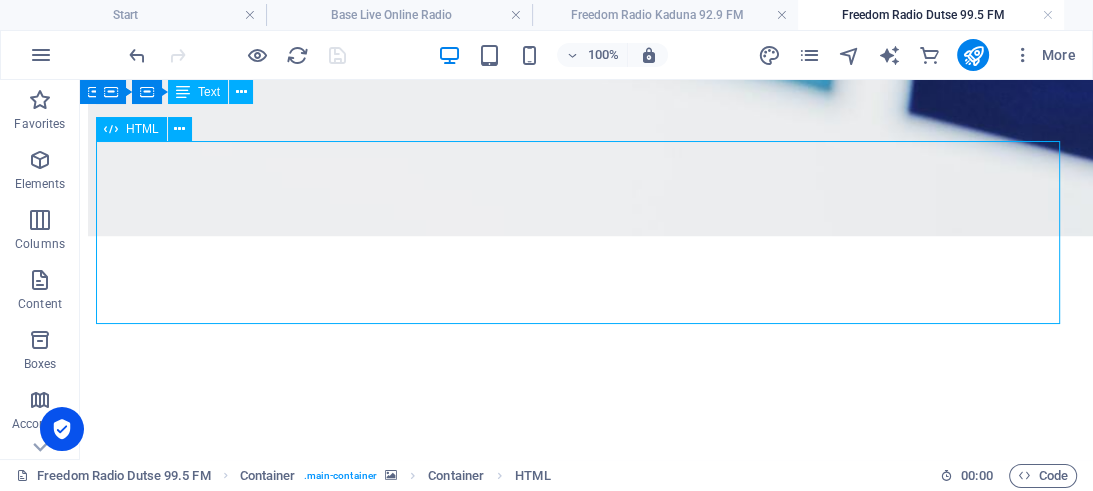 click on "Freedom Radio Kaduna 92.9 FM [GEOGRAPHIC_DATA]
Your browser does not support the audio element.
Streaming live Afrobeats, Highlife, and more!" at bounding box center (586, 2032) 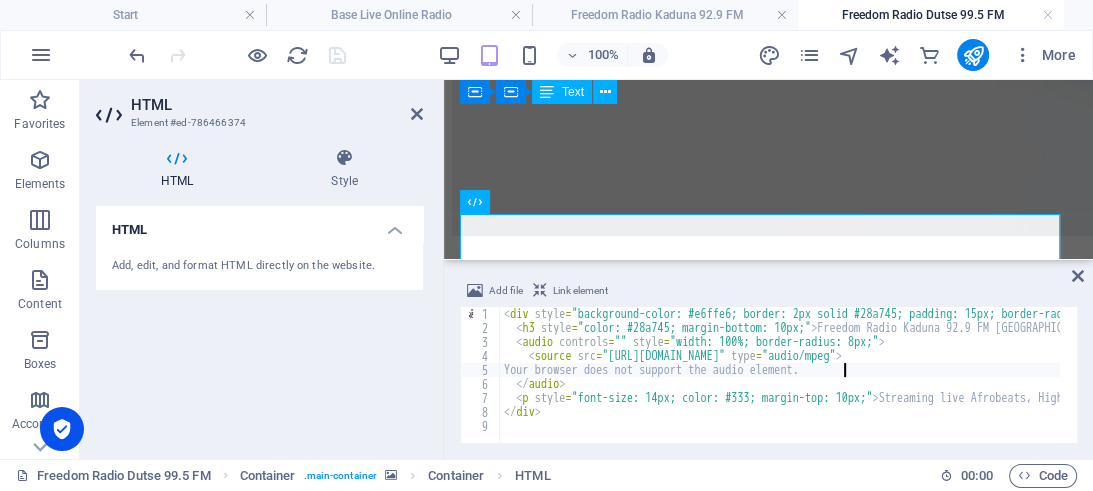 click on "< div   style = "background-color: #e6ffe6; border: 2px solid #28a745; padding: 15px; border-radius: 12px; width: 100%; max-width: 360px; margin: auto; text-align: center; font-family: Arial, sans-serif; box-shadow: 0 4px 8px rgba(0,0,0,0.1);" >    < h3   style = "color: #28a745; margin-bottom: 10px;" > Freedom Radio Kaduna 92.9 FM [GEOGRAPHIC_DATA] </ h3 >    < audio   controls = ""   style = "width: 100%; border-radius: 8px;" >      < source   src = "[URL][DOMAIN_NAME]"   type = "audio/mpeg" >     Your browser does not support the audio element.    </ audio >    < p   style = "font-size: 14px; color: #333; margin-top: 10px;" > Streaming live Afrobeats, Highlife, and more! </ p > </ div >" at bounding box center (1285, 380) 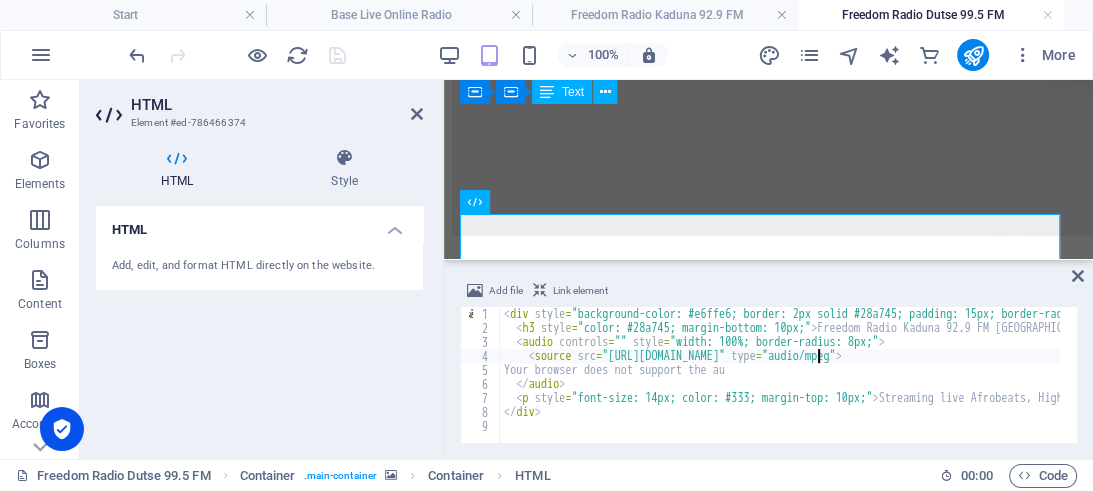 click on "< div   style = "background-color: #e6ffe6; border: 2px solid #28a745; padding: 15px; border-radius: 12px; width: 100%; max-width: 360px; margin: auto; text-align: center; font-family: Arial, sans-serif; box-shadow: 0 4px 8px rgba(0,0,0,0.1);" >    < h3   style = "color: #28a745; margin-bottom: 10px;" > Freedom Radio Kaduna 92.9 FM [GEOGRAPHIC_DATA] </ h3 >    < audio   controls = ""   style = "width: 100%; border-radius: 8px;" >      < source   src = "[URL][DOMAIN_NAME]"   type = "audio/mpeg" >     Your browser does not support the au    </ audio >    < p   style = "font-size: 14px; color: #333; margin-top: 10px;" > Streaming live Afrobeats, Highlife, and more! </ p > </ div >" at bounding box center [1285, 380] 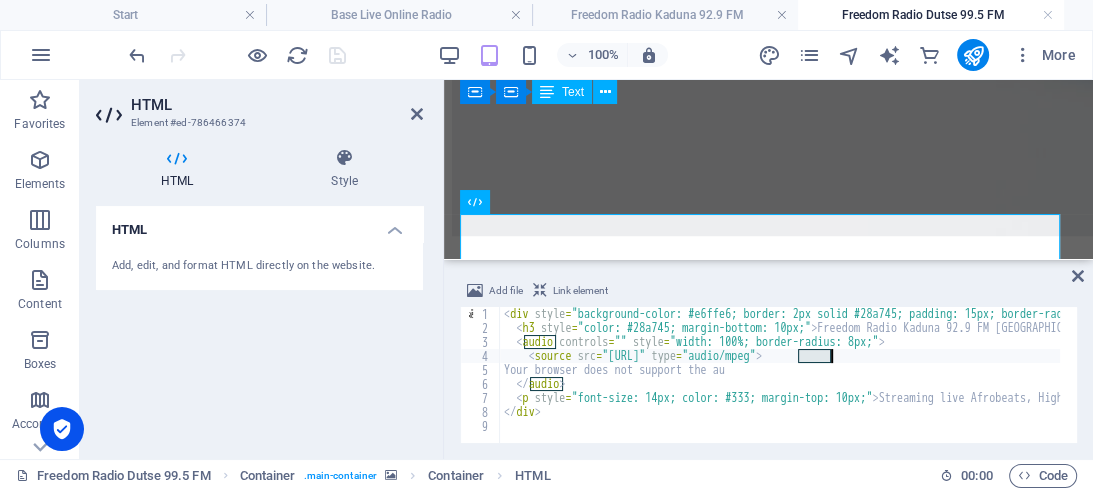 click on "< div   style = "background-color: #e6ffe6; border: 2px solid #28a745; padding: 15px; border-radius: 12px; width: 100%; max-width: 360px; margin: auto; text-align: center; font-family: Arial, sans-serif; box-shadow: 0 4px 8px rgba(0,0,0,0.1);" >    < h3   style = "color: #28a745; margin-bottom: 10px;" > Freedom Radio Kaduna 92.9 FM [GEOGRAPHIC_DATA] </ h3 >    < audio   controls = ""   style = "width: 100%; border-radius: 8px;" >      < source   src = "[URL]"   type = "audio/mpeg" >     Your browser does not support the au    </ audio >    < p   style = "font-size: 14px; color: #333; margin-top: 10px;" > Streaming live Afrobeats, Highlife, and more! </ p > </ div >" at bounding box center (1285, 380) 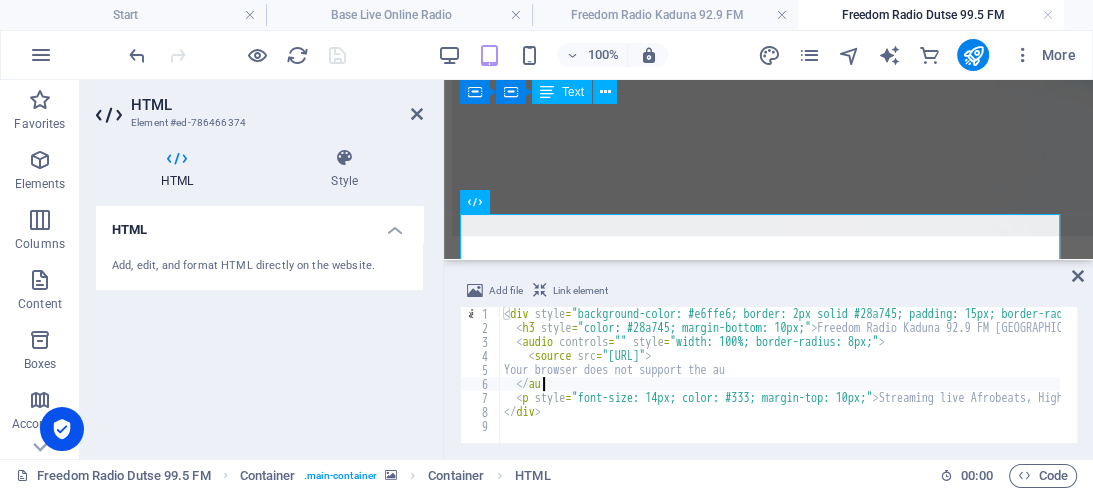 click on "< div   style = "background-color: #e6ffe6; border: 2px solid #28a745; padding: 15px; border-radius: 12px; width: 100%; max-width: 360px; margin: auto; text-align: center; font-family: Arial, sans-serif; box-shadow: 0 4px 8px rgba(0,0,0,0.1);" >    < h3   style = "color: #28a745; margin-bottom: 10px;" > Freedom Radio Kaduna 92.9 FM [GEOGRAPHIC_DATA] </ h3 >    < audio   controls = ""   style = "width: 100%; border-radius: 8px;" >      < source   src = "[URL]" >     Your browser does not support the au    </ au    < p   style = "font-size: 14px; color: #333; margin-top: 10px;" > Streaming live Afrobeats, Highlife, and more! </ p > </ div >" at bounding box center [1285, 380] 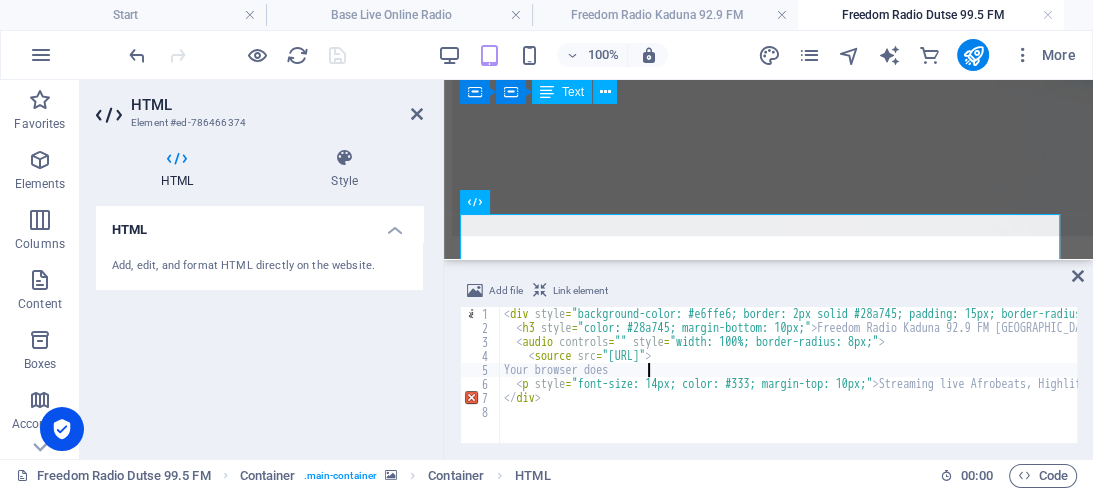 click on "< div   style = "background-color: #e6ffe6; border: 2px solid #28a745; padding: 15px; border-radius: 12px; width: 100%; max-width: 360px; margin: auto; text-align: center; font-family: Arial, sans-serif; box-shadow: 0 4px 8px rgba(0,0,0,0.1);" >    < h3   style = "color: #28a745; margin-bottom: 10px;" > Freedom Radio Kaduna 92.9 FM [GEOGRAPHIC_DATA] </ h3 >    < audio   controls = ""   style = "width: 100%; border-radius: 8px;" >      < source   src = "[URL]" >     Your browser does     < p   style = "font-size: 14px; color: #333; margin-top: 10px;" > Streaming live Afrobeats, Highlife, and more! </ p > </ div >" at bounding box center [1285, 380] 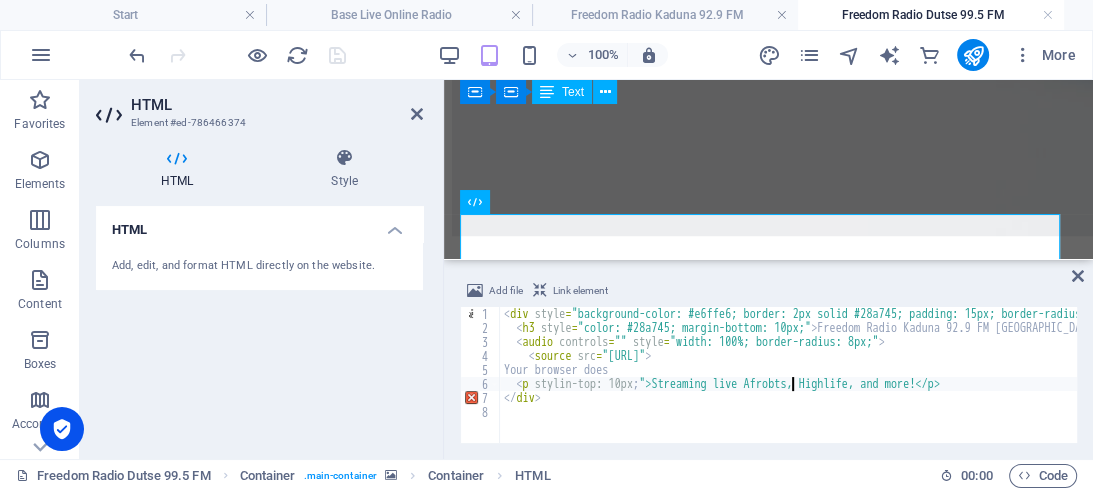 click on "< div   style = "background-color: #e6ffe6; border: 2px solid #28a745; padding: 15px; border-radius: 12px; width: 100%; max-width: 360px; margin: auto; text-align: center; font-family: Arial, sans-serif; box-shadow: 0 4px 8px rgba(0,0,0,0.1);" >    < h3   style = "color: #28a745; margin-bottom: 10px;" > Freedom Radio Kaduna 92.9 FM [GEOGRAPHIC_DATA] </ h3 >    < audio   controls = ""   style = "width: 100%; border-radius: 8px;" >      < source   src = "[URL]" >     Your browser does     < p   stylin-top:   10px ; ">Streaming live Afrobts, Highlife, and more!</p> </ div >" at bounding box center [1285, 380] 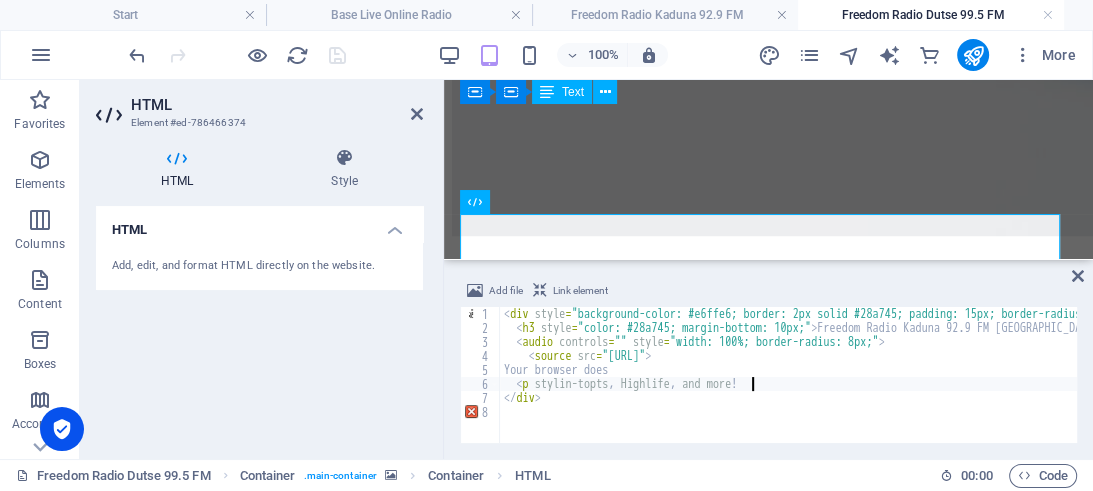 click on "< div   style = "background-color: #e6ffe6; border: 2px solid #28a745; padding: 15px; border-radius: 12px; width: 100%; max-width: 360px; margin: auto; text-align: center; font-family: Arial, sans-serif; box-shadow: 0 4px 8px rgba(0,0,0,0.1);" >    < h3   style = "color: #28a745; margin-bottom: 10px;" > Freedom Radio Kaduna 92.9 FM [GEOGRAPHIC_DATA] </ h3 >    < audio   controls = ""   style = "width: 100%; border-radius: 8px;" >      < source   src = "[URL]" >     Your browser does     < p   stylin-topts ,   Highlife ,   and   more ! </ div >" at bounding box center (1285, 380) 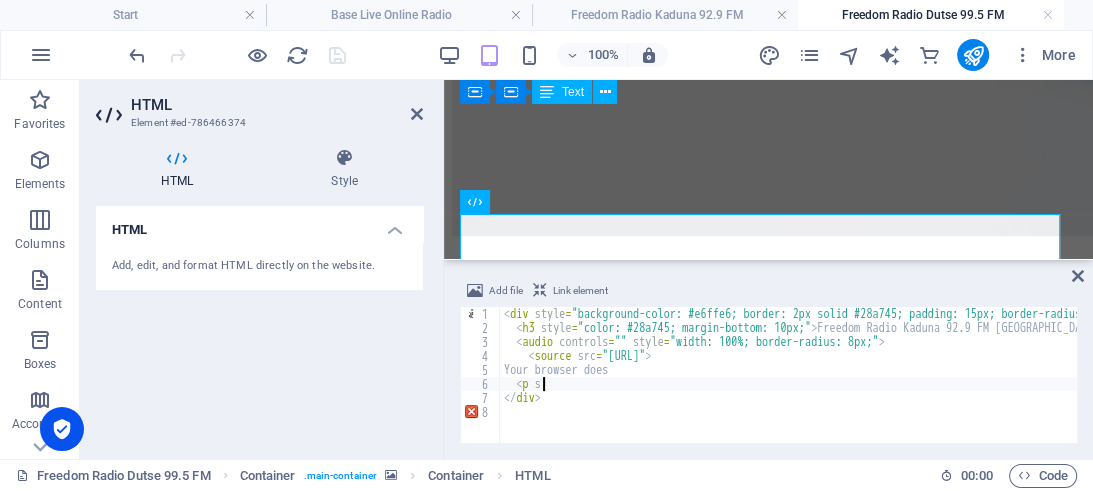 type on "<" 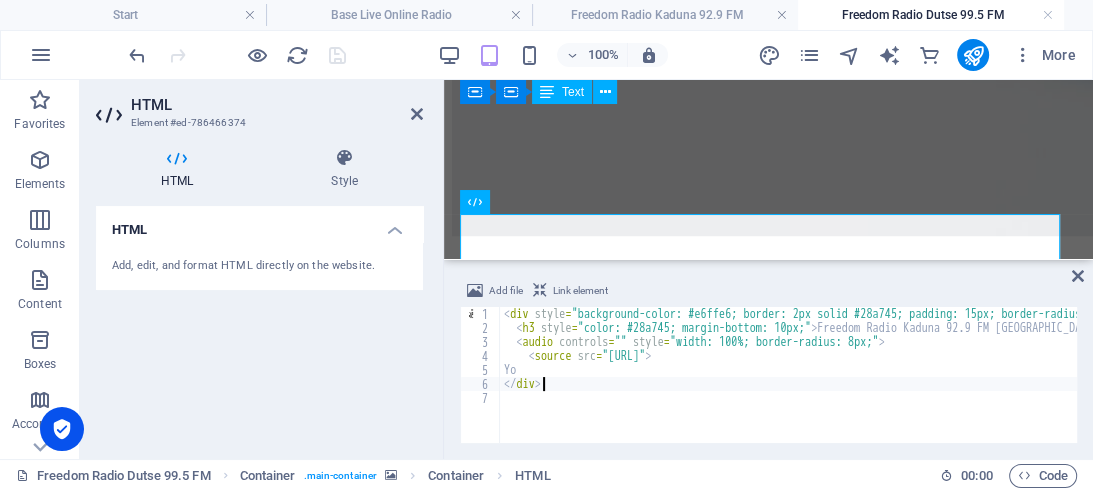 click on "< div   style = "background-color: #e6ffe6; border: 2px solid #28a745; padding: 15px; border-radius: 12px; width: 100%; max-width: 360px; margin: auto; text-align: center; font-family: Arial, sans-serif; box-shadow: 0 4px 8px rgba(0,0,0,0.1);" >    < h3   style = "color: #28a745; margin-bottom: 10px;" > Freedom Radio Kaduna 92.9 FM [GEOGRAPHIC_DATA] </ h3 >    < audio   controls = ""   style = "width: 100%; border-radius: 8px;" >      < source   src = "[URL]" >     Yo </ div >" at bounding box center (1285, 380) 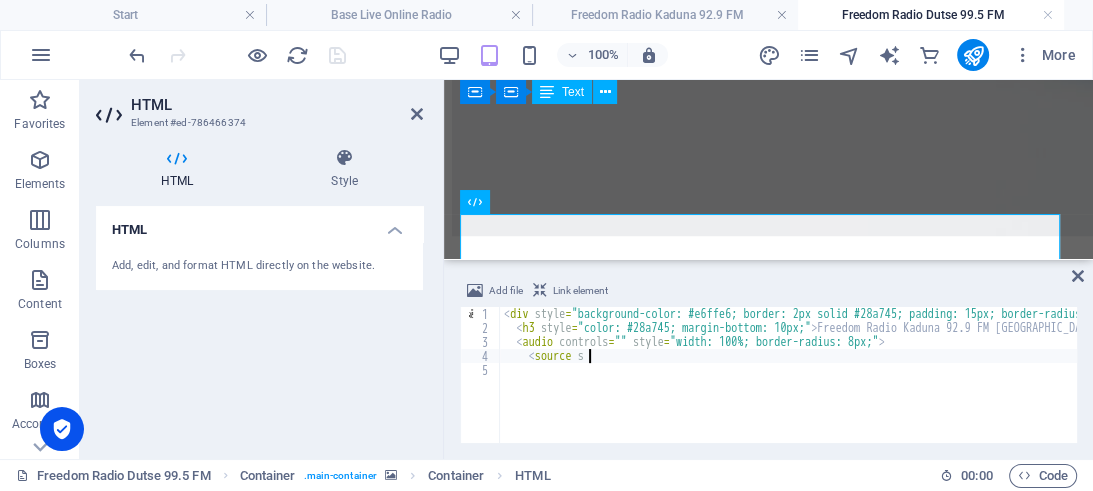 type on "<" 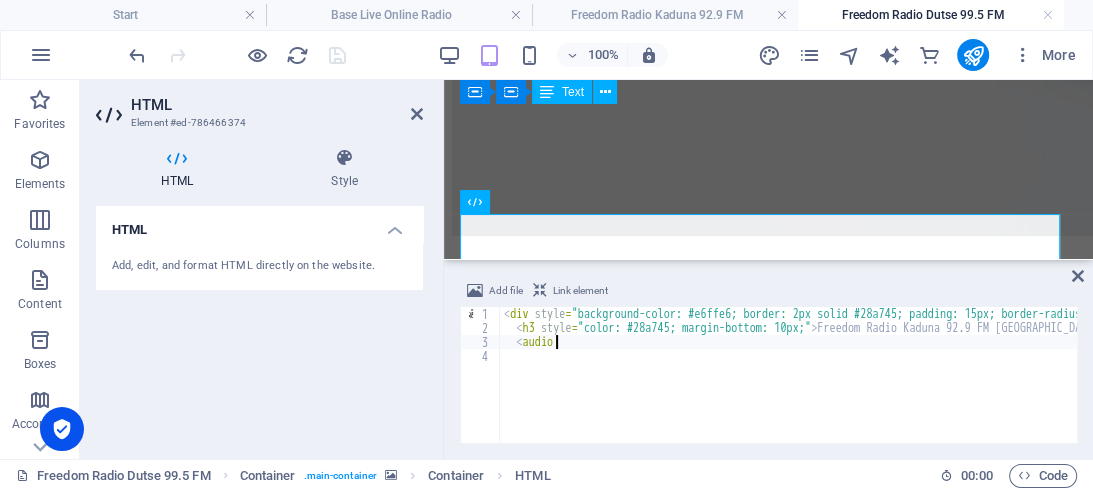 type on "<" 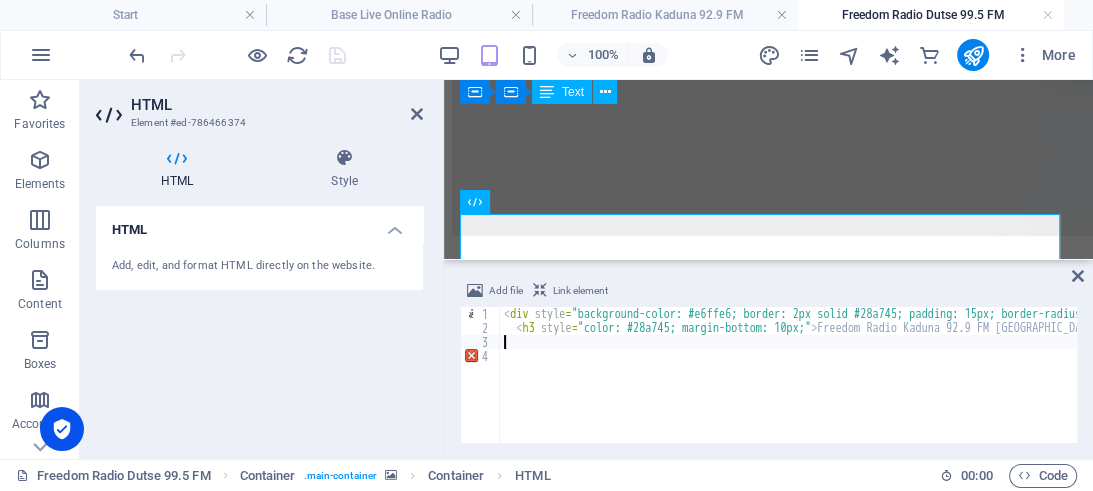 scroll, scrollTop: 0, scrollLeft: 34, axis: horizontal 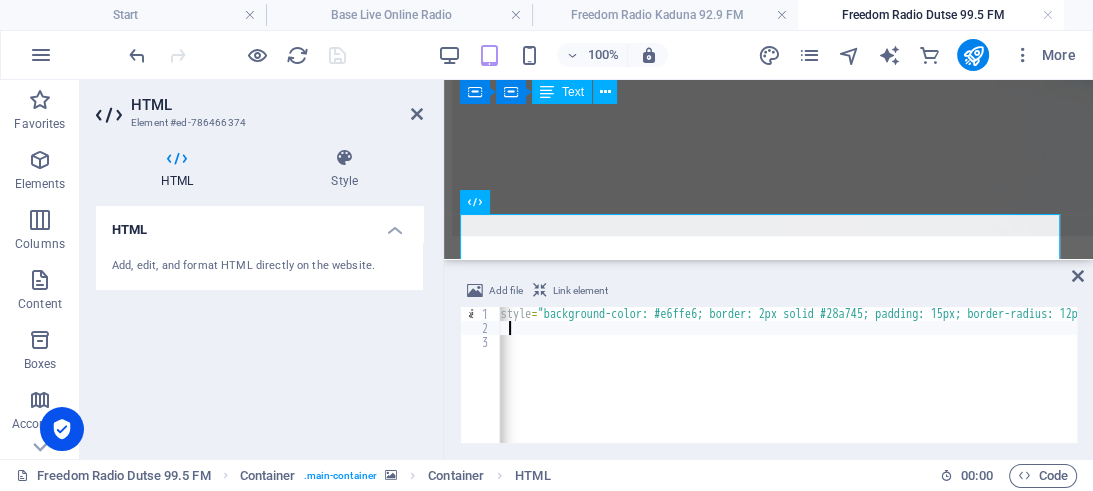 type on "<" 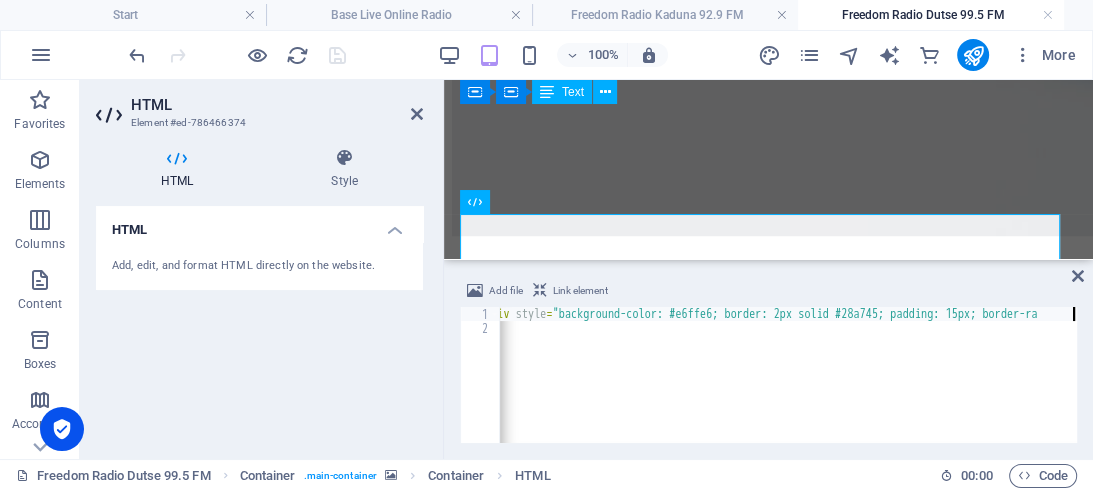 scroll, scrollTop: 0, scrollLeft: 0, axis: both 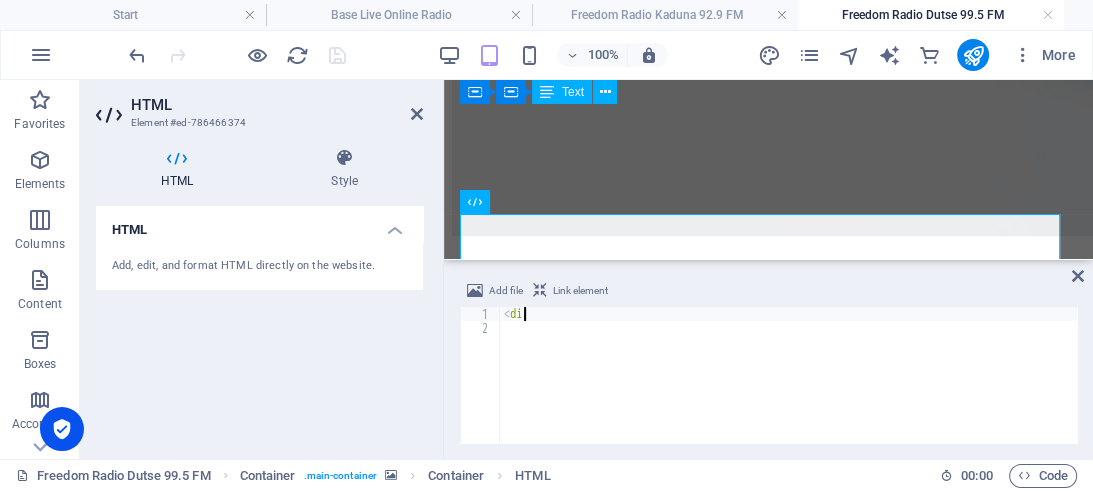 type on "<" 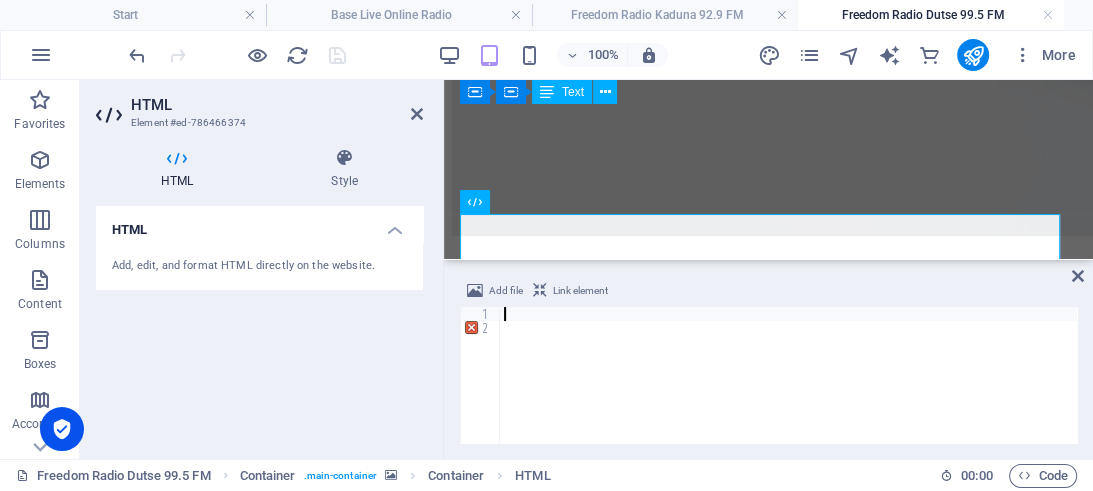 click at bounding box center [788, 389] 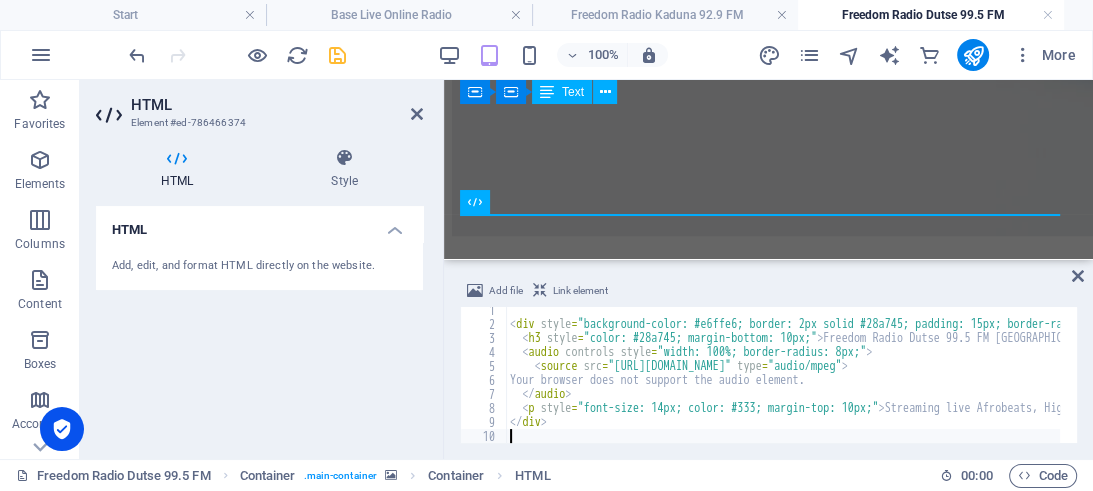 scroll, scrollTop: 0, scrollLeft: 5, axis: horizontal 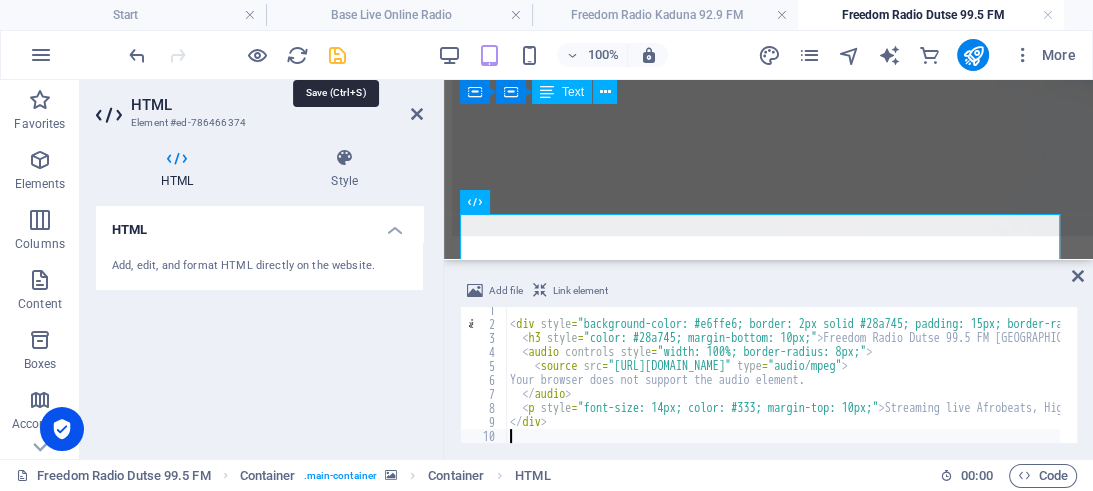 click at bounding box center [337, 55] 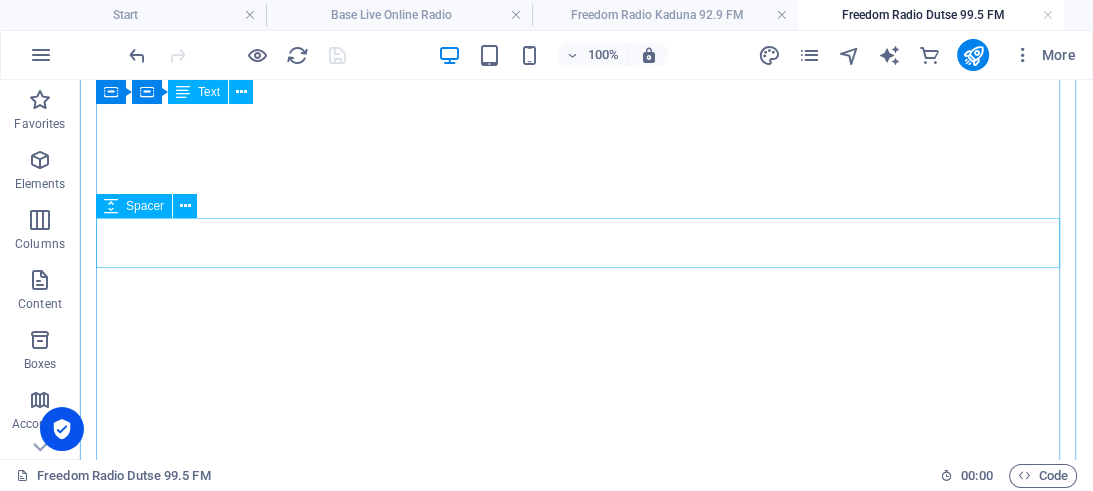 scroll, scrollTop: 1115, scrollLeft: 0, axis: vertical 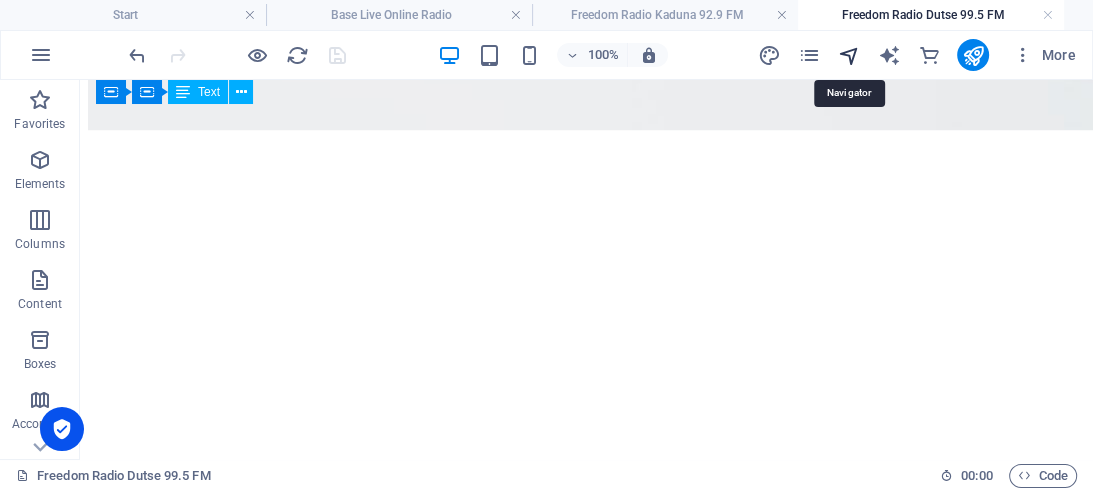 click at bounding box center [848, 55] 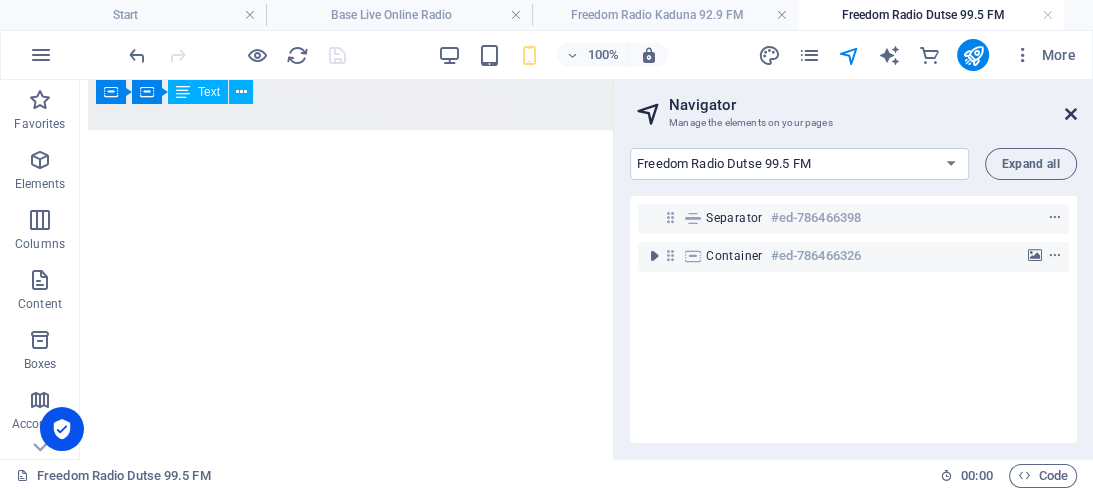 click at bounding box center [1071, 114] 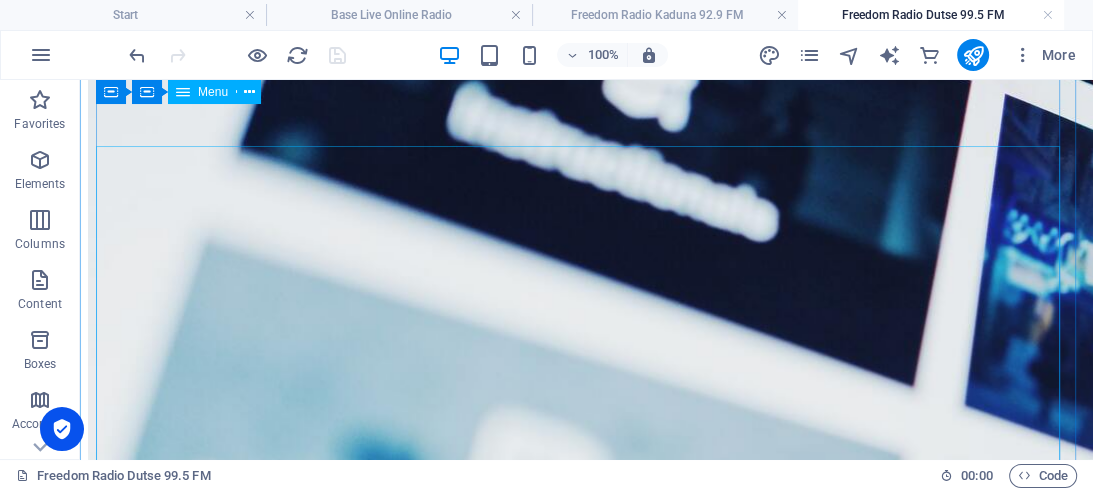 scroll, scrollTop: 270, scrollLeft: 0, axis: vertical 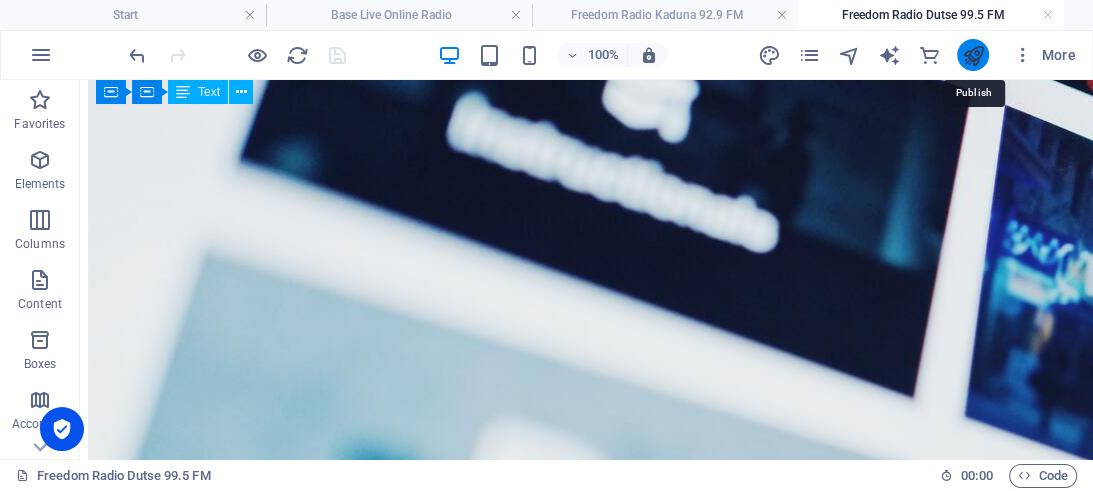 drag, startPoint x: 972, startPoint y: 51, endPoint x: 869, endPoint y: 3, distance: 113.63538 